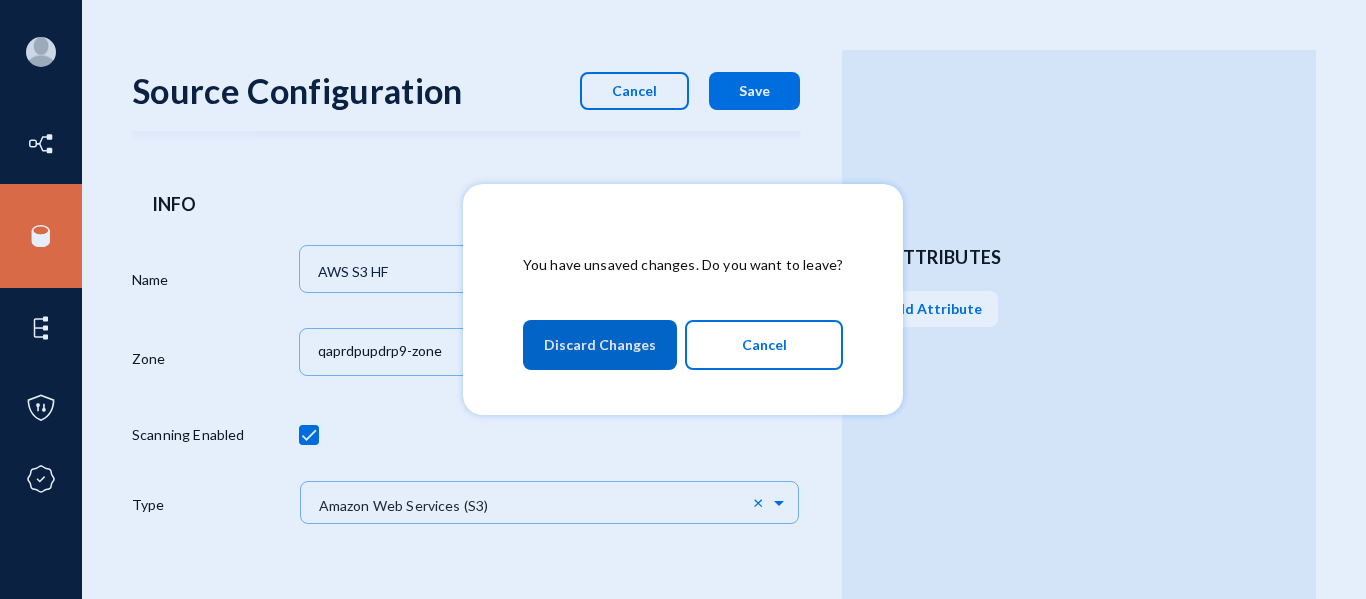 scroll, scrollTop: 0, scrollLeft: 0, axis: both 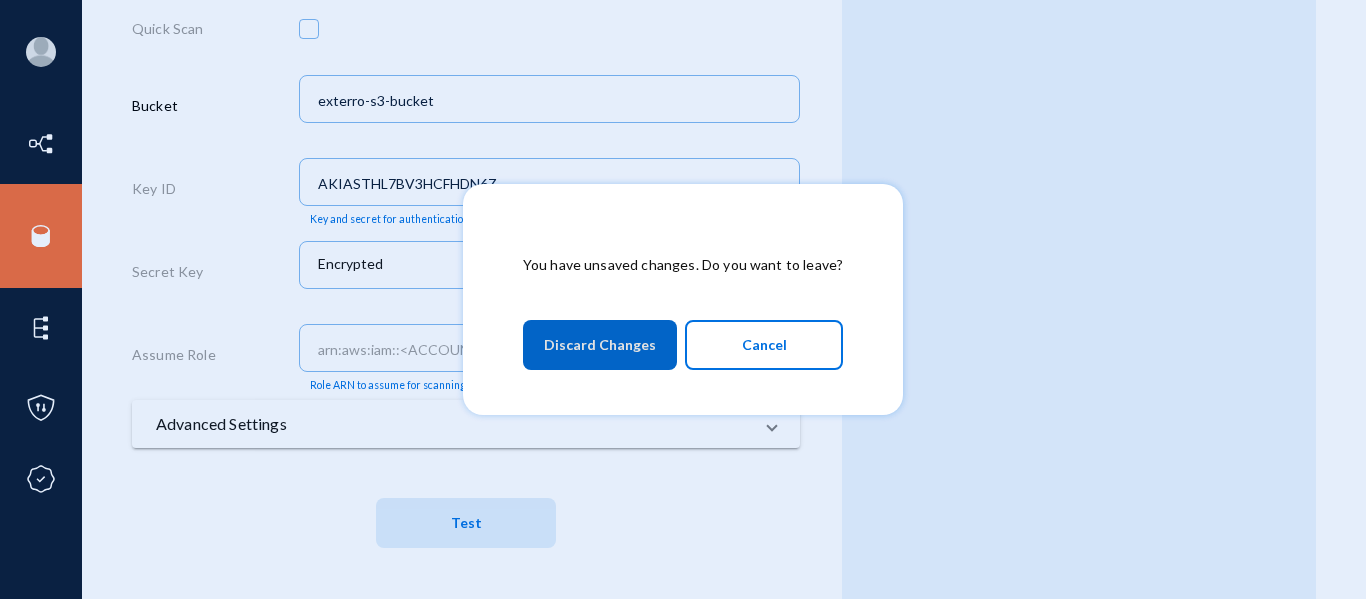 click on "Cancel" at bounding box center [764, 345] 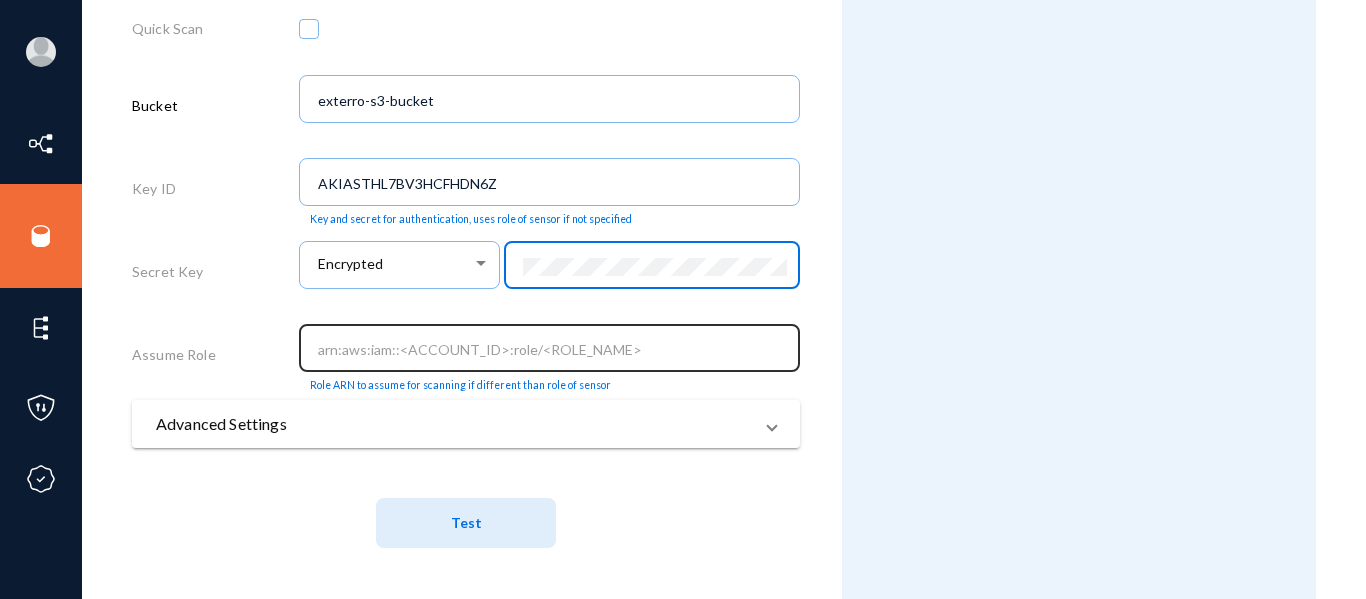 scroll, scrollTop: 0, scrollLeft: 61, axis: horizontal 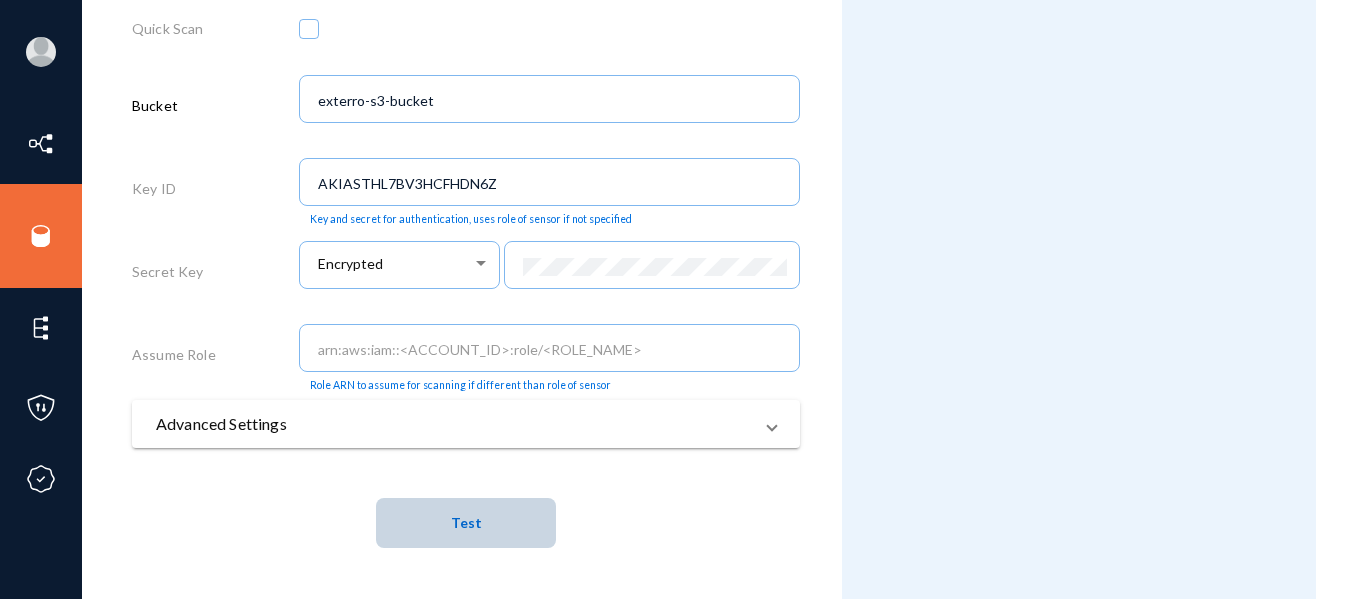 click on "Test" at bounding box center (466, 523) 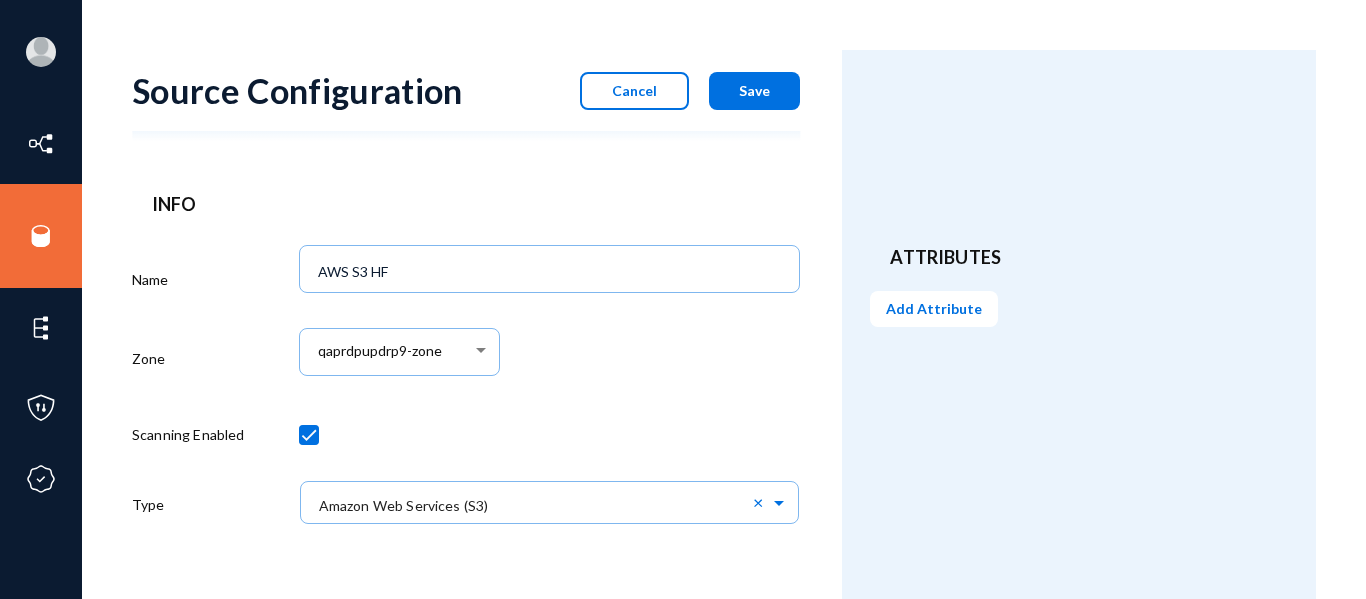scroll, scrollTop: 643, scrollLeft: 0, axis: vertical 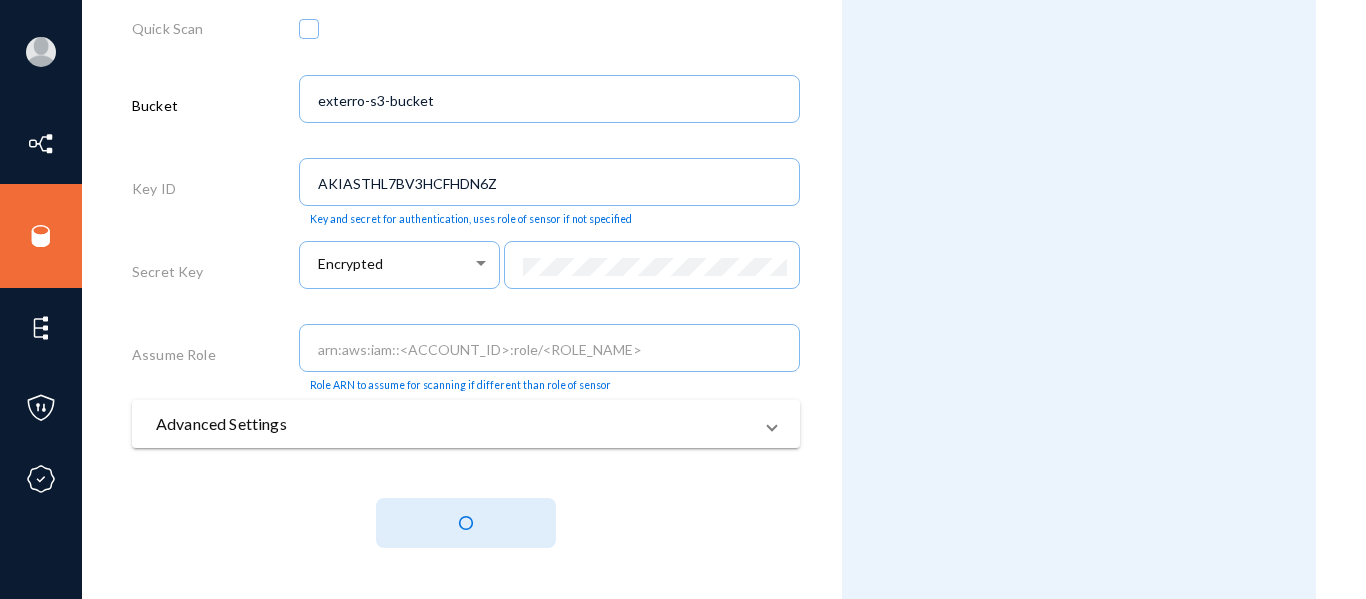 type 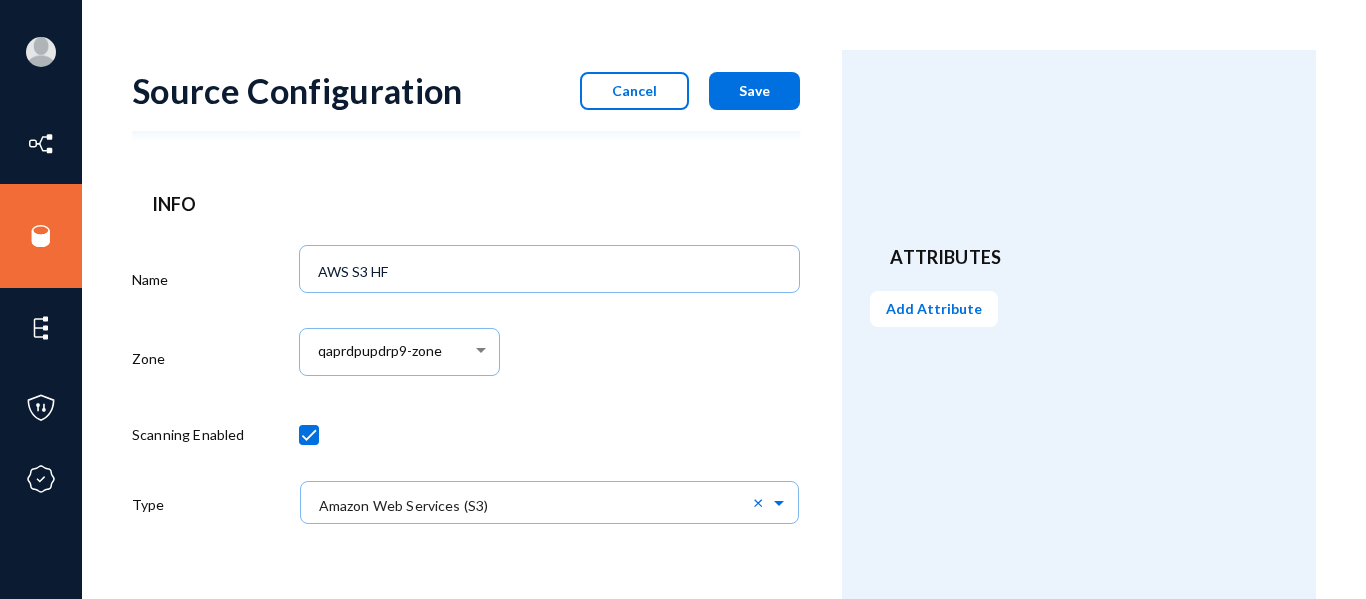 scroll, scrollTop: 643, scrollLeft: 0, axis: vertical 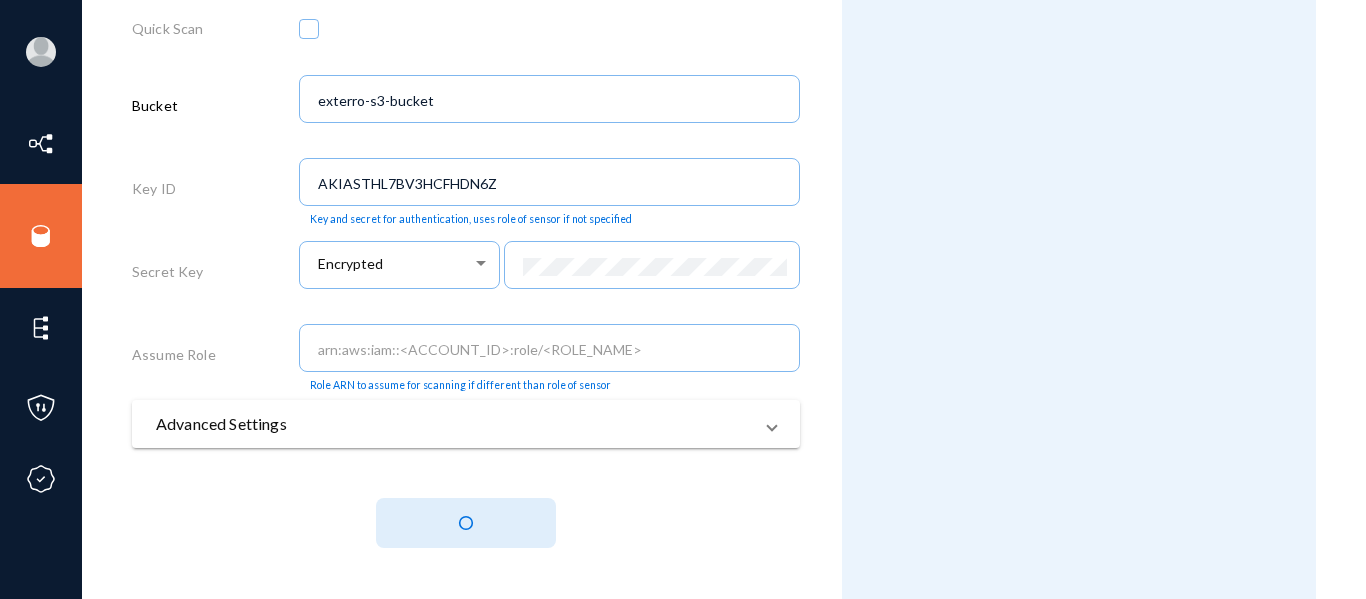 click on "Attributes  Add Attribute" at bounding box center [1079, 3] 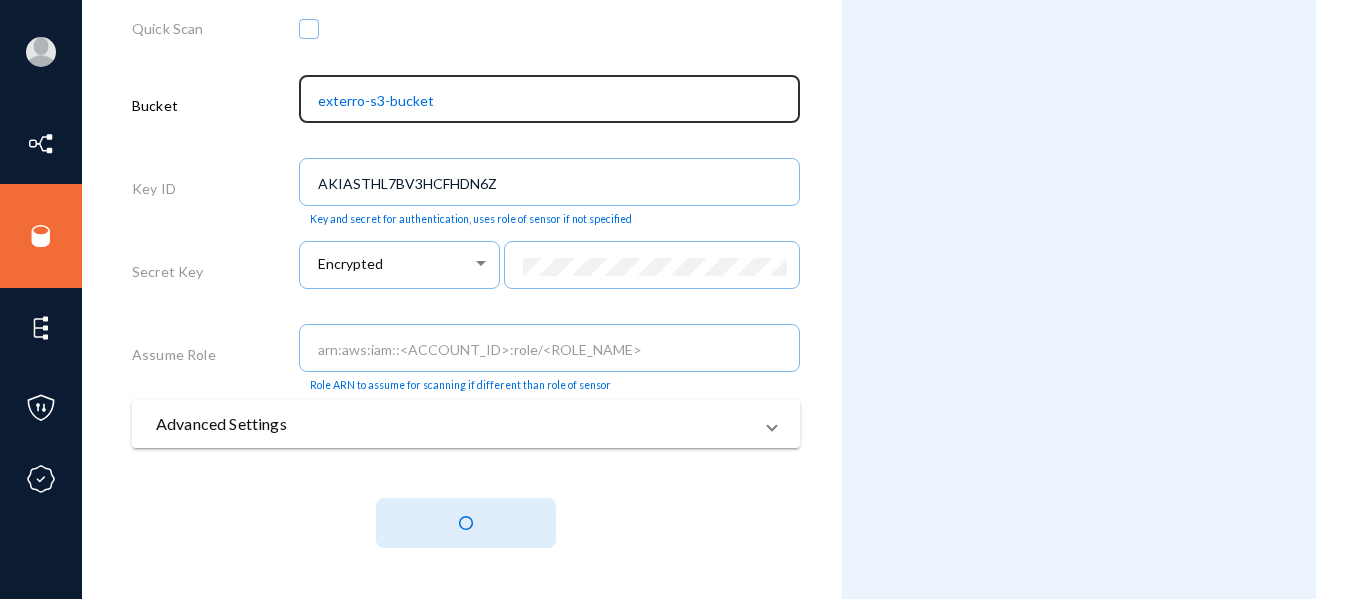 click on "exterro-s3-bucket" at bounding box center (554, 101) 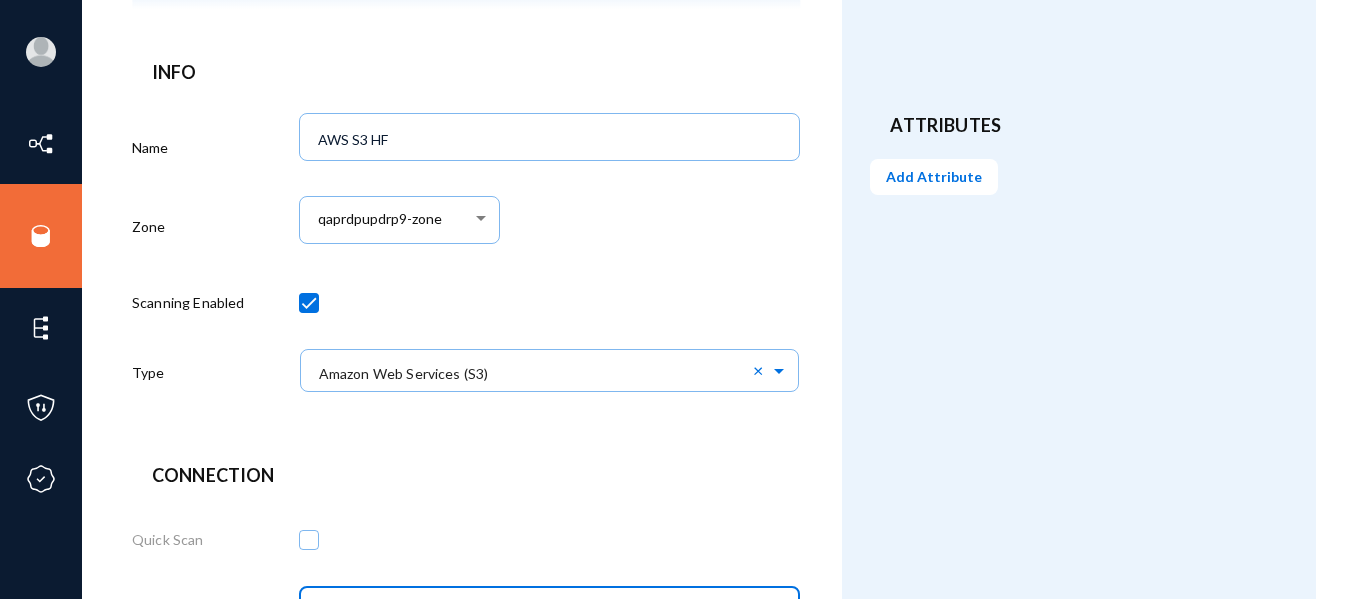 scroll, scrollTop: 0, scrollLeft: 0, axis: both 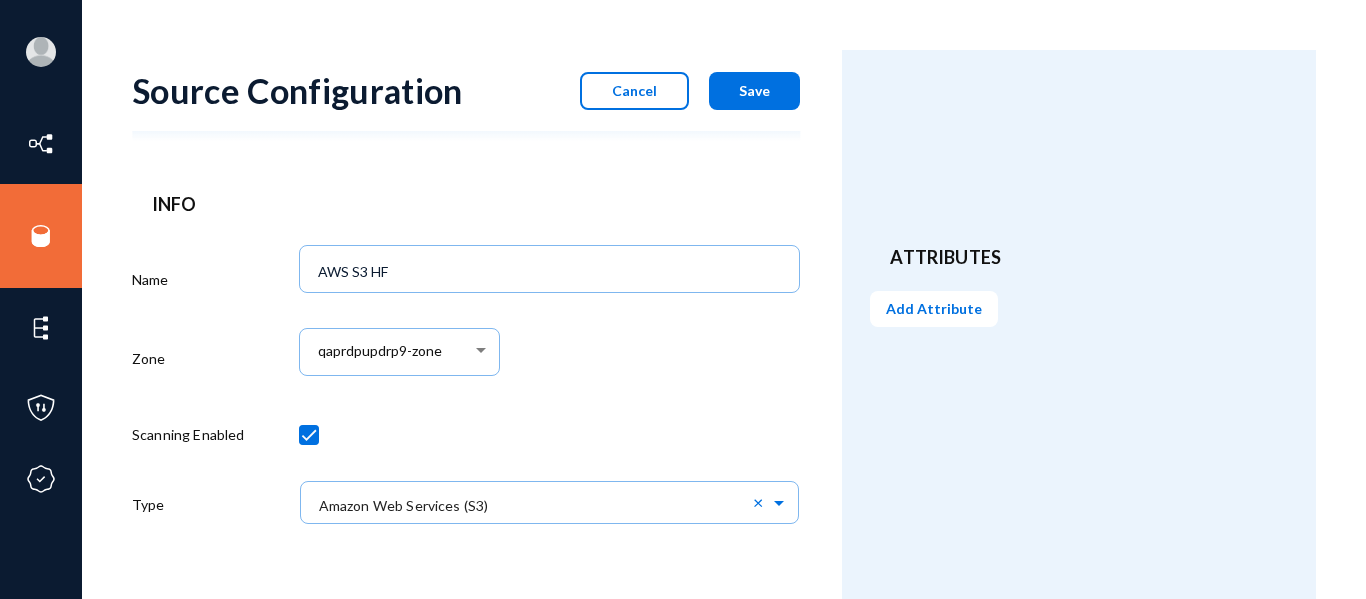 click on "Save" at bounding box center [754, 91] 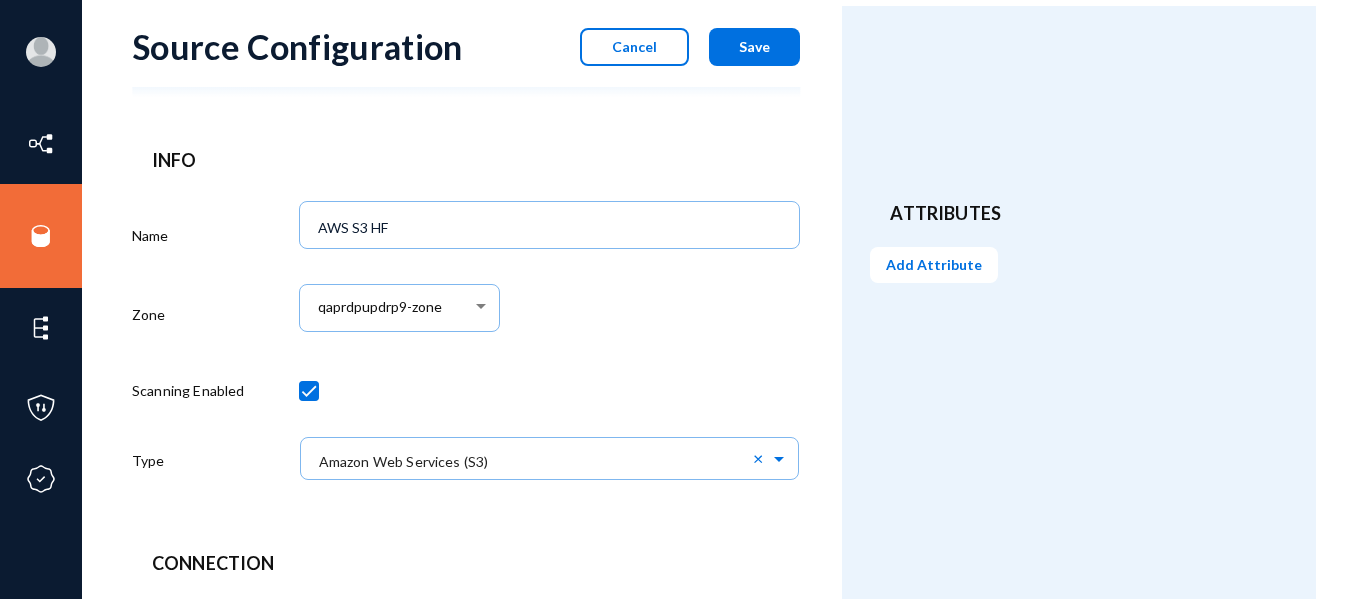scroll, scrollTop: 0, scrollLeft: 0, axis: both 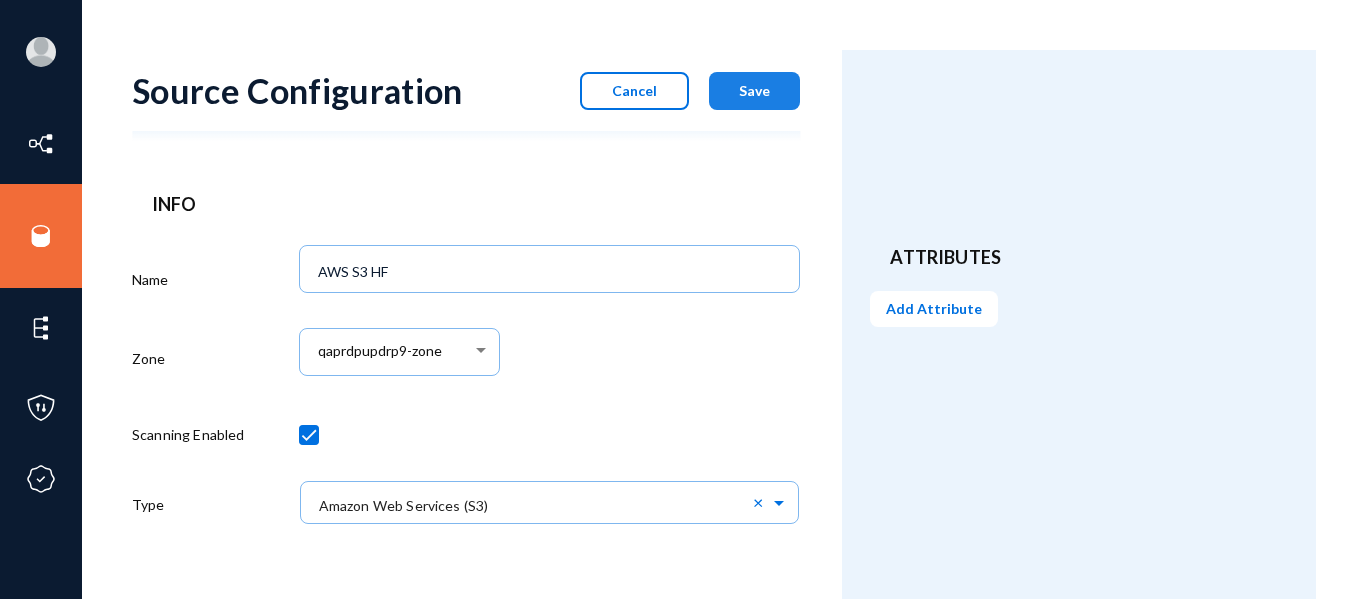 click on "Save" at bounding box center (754, 90) 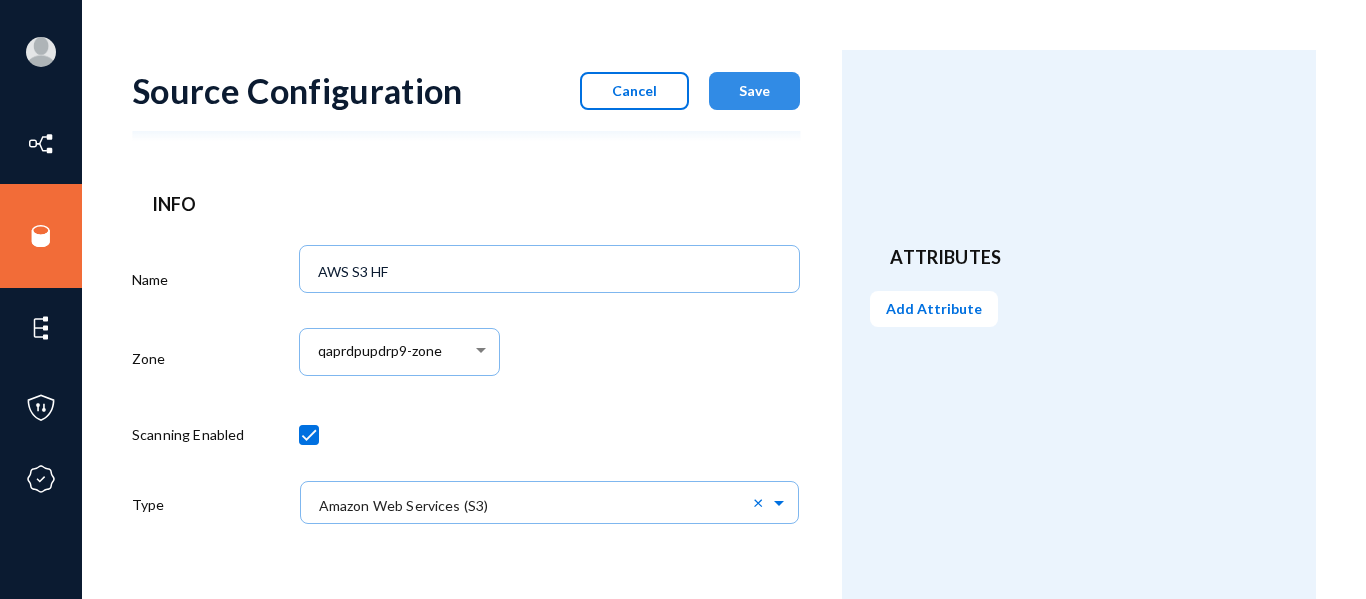 click on "Save" at bounding box center (754, 90) 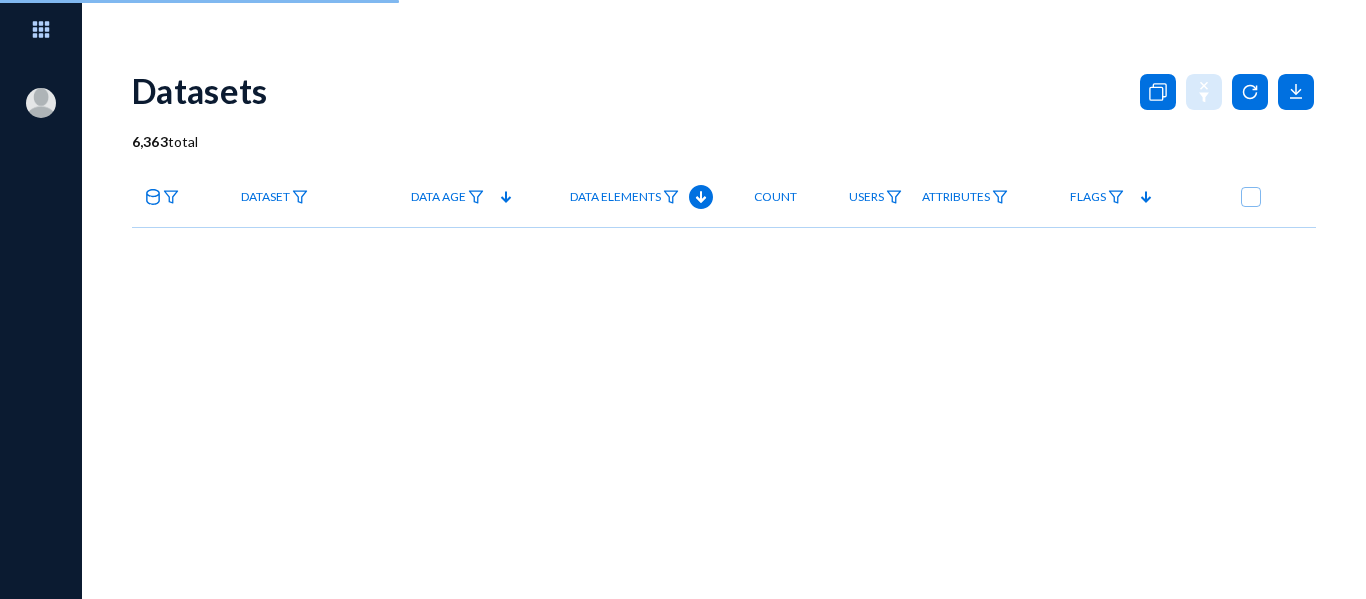 scroll, scrollTop: 0, scrollLeft: 0, axis: both 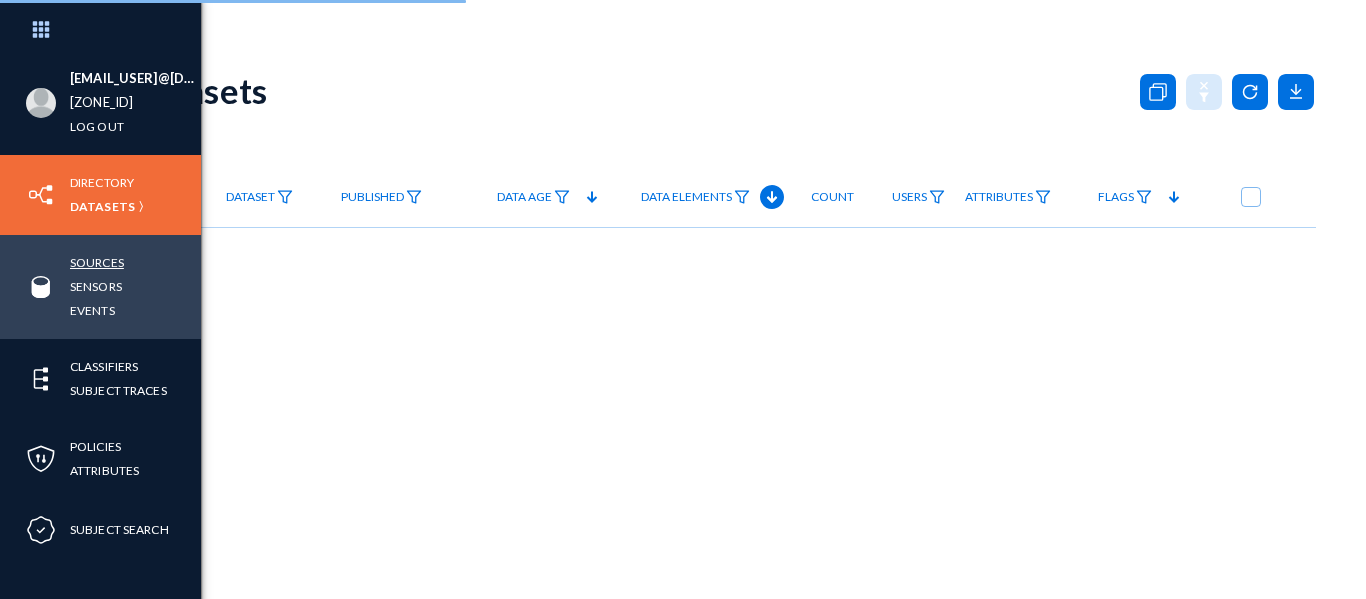 click on "Sources" at bounding box center [97, 262] 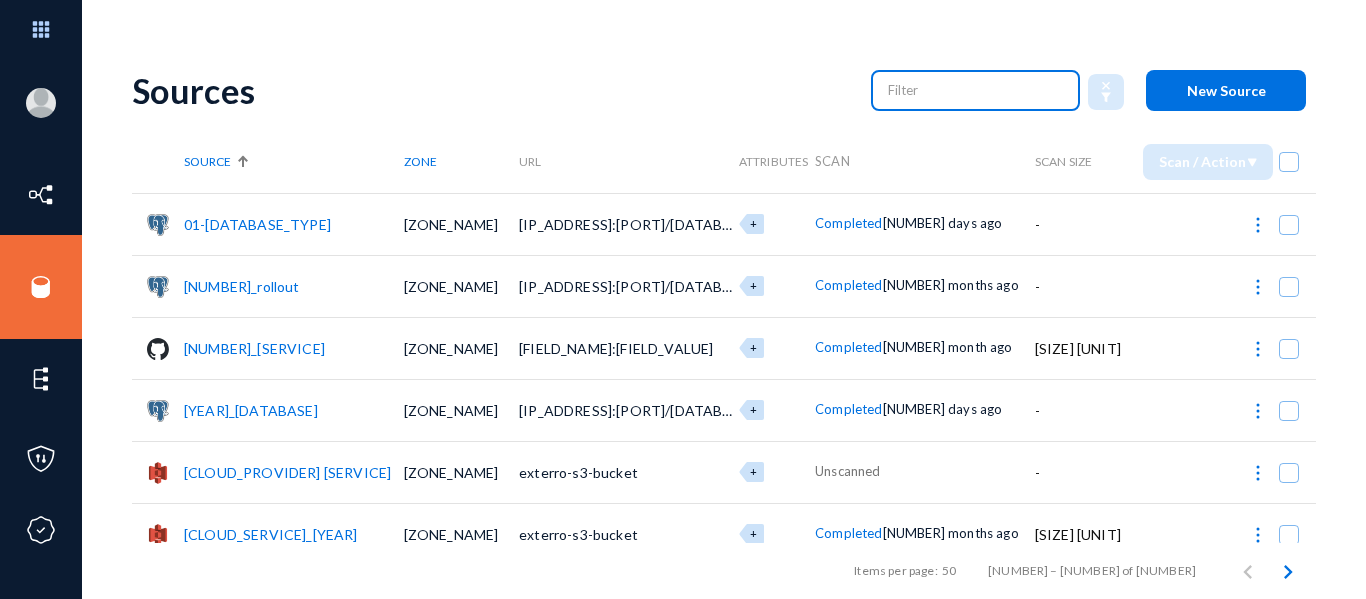 click at bounding box center (976, 90) 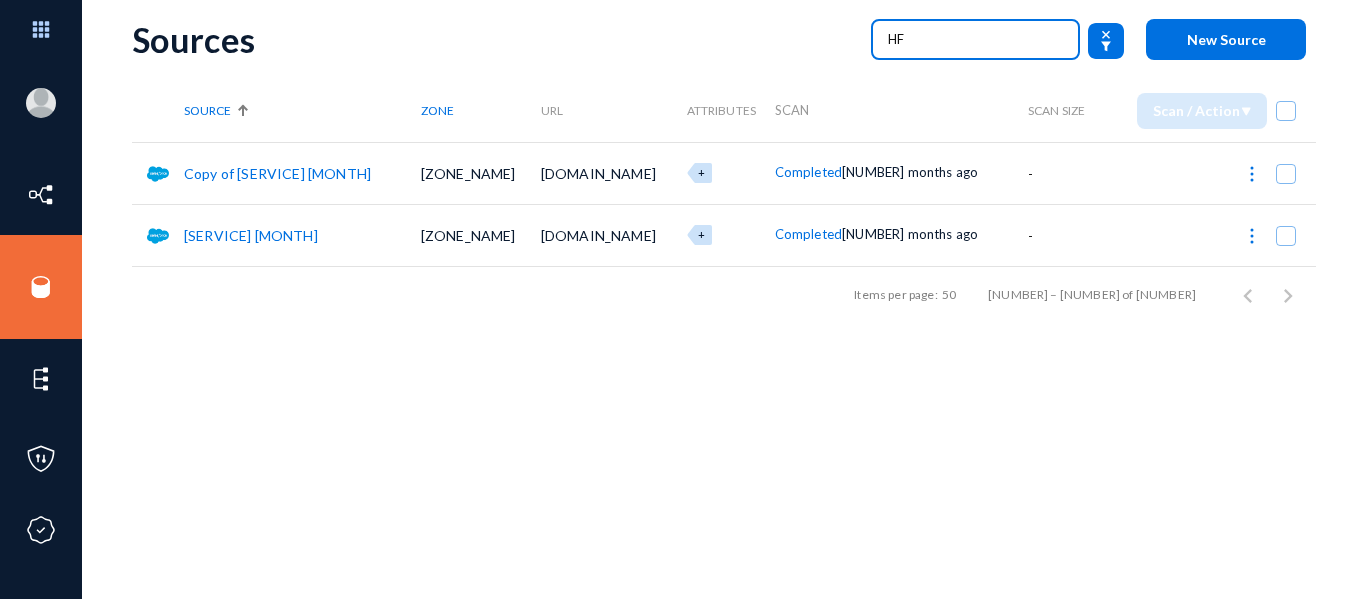 scroll, scrollTop: 51, scrollLeft: 0, axis: vertical 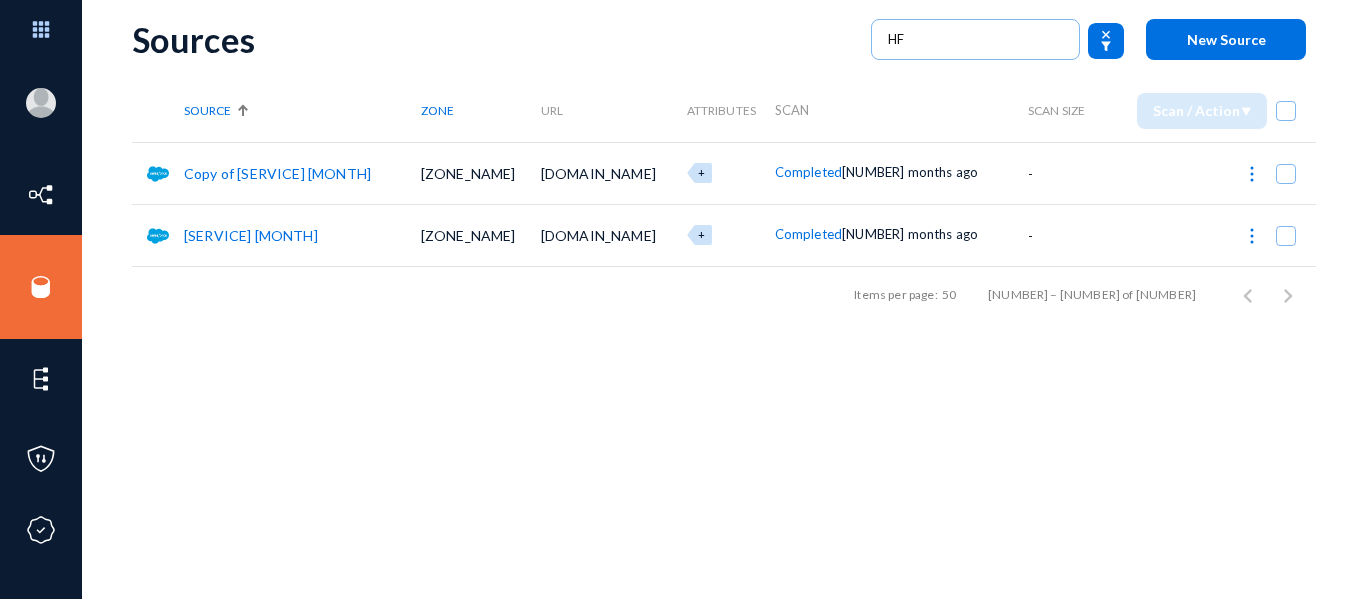 click on "Copy of [SERVICE] [MONTH] [ZONE] Scanning Enabled   Type × [CLOUD_SERVICE] ×" at bounding box center (724, 299) 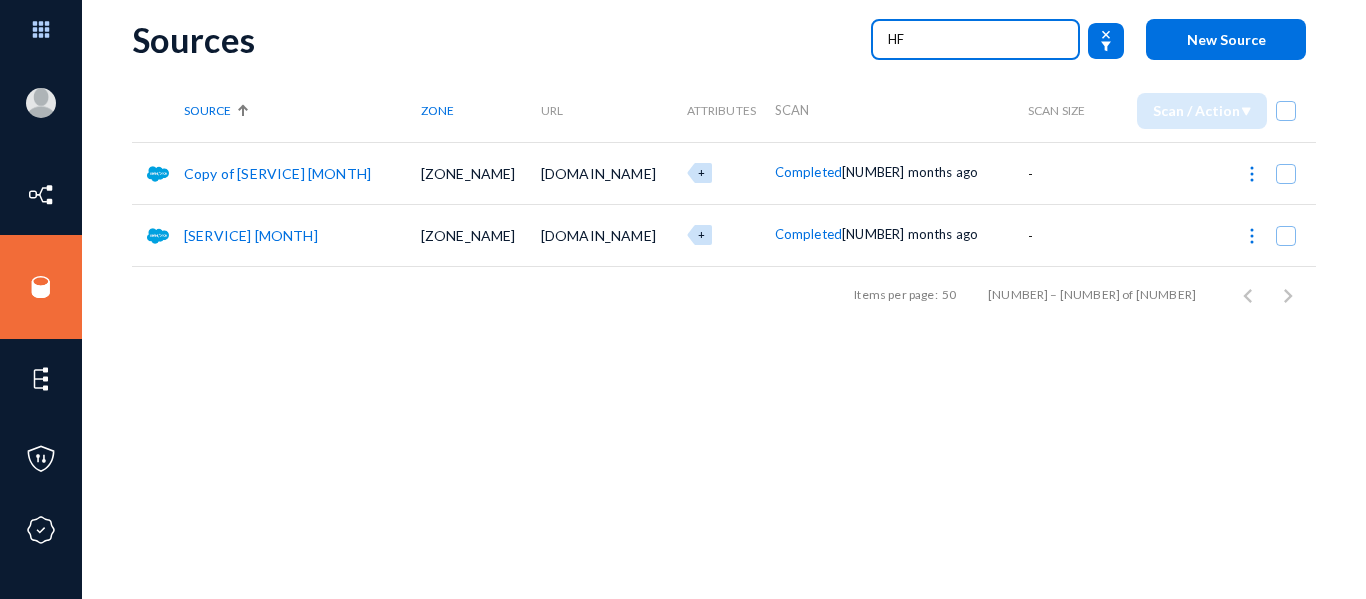 click on "HF" at bounding box center [976, 39] 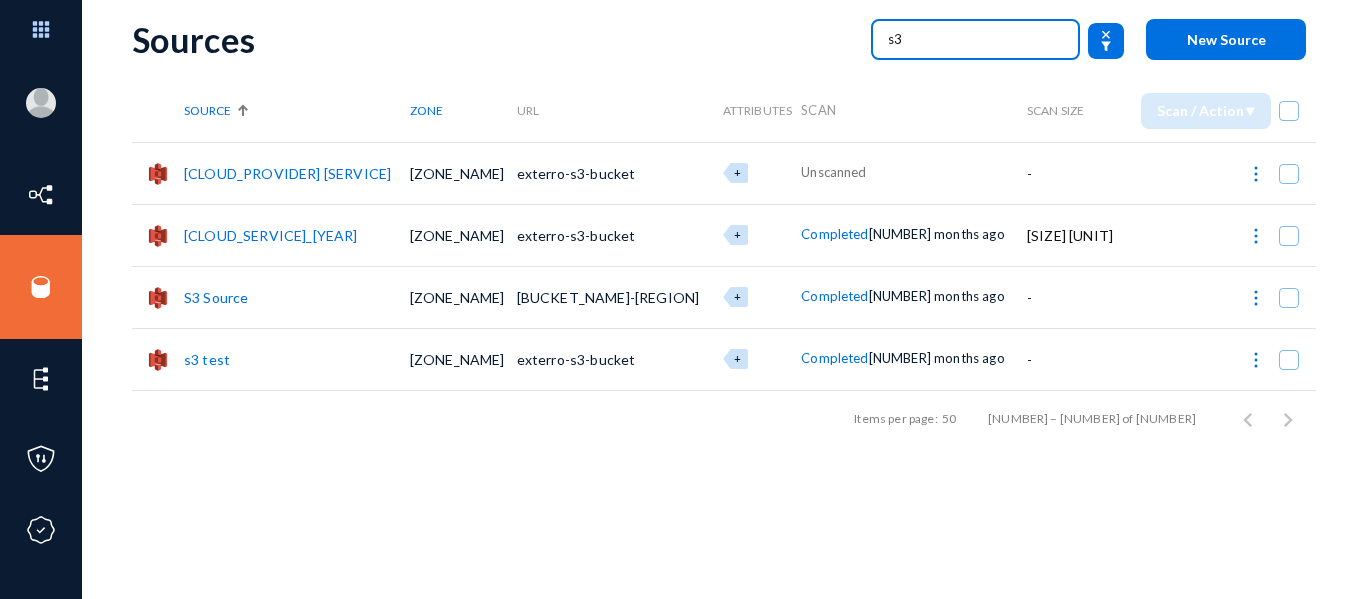 type on "s3" 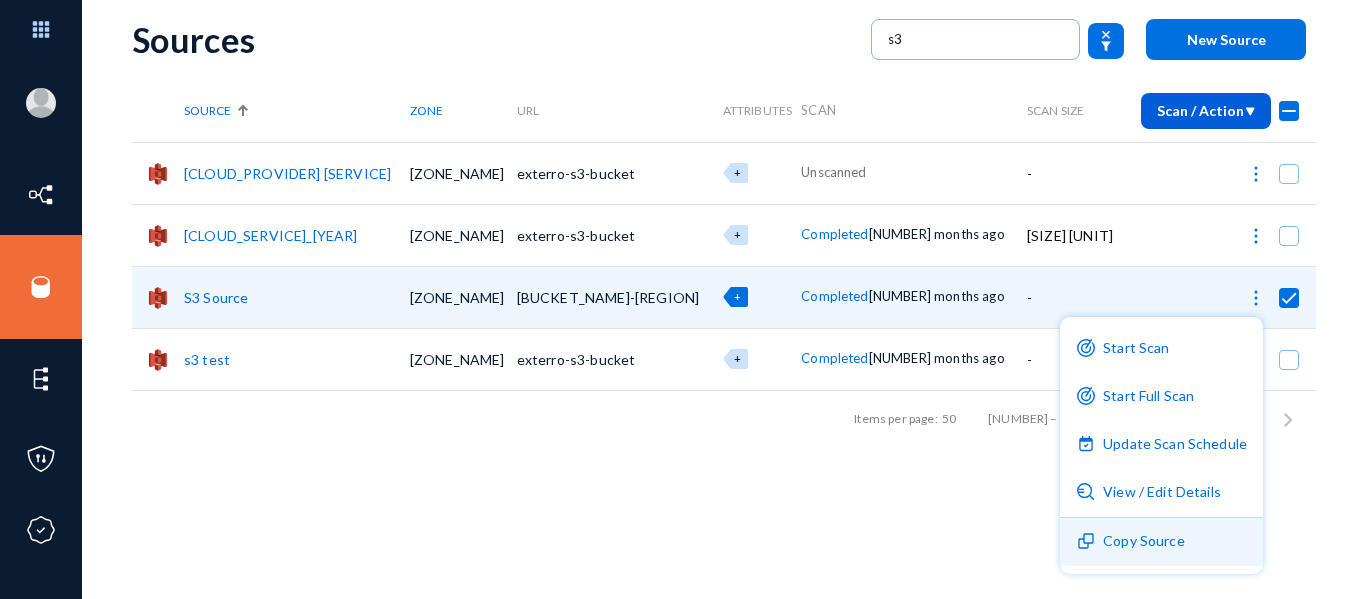 click on "Copy Source" at bounding box center [1161, 542] 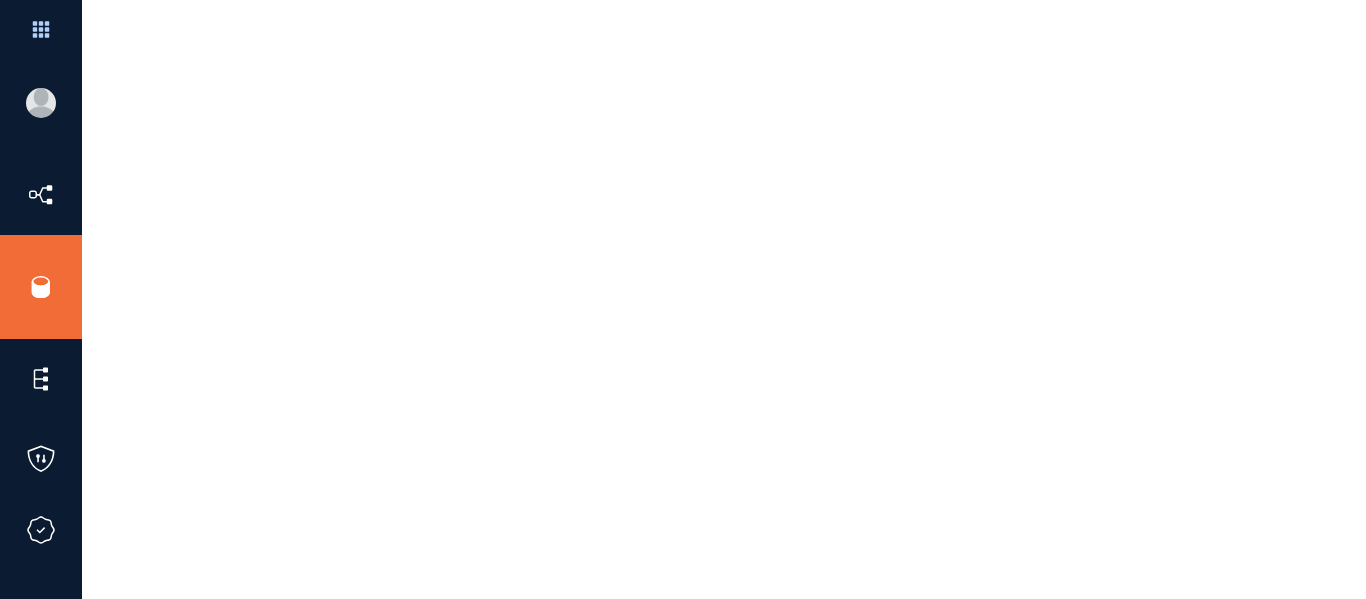 scroll, scrollTop: 0, scrollLeft: 0, axis: both 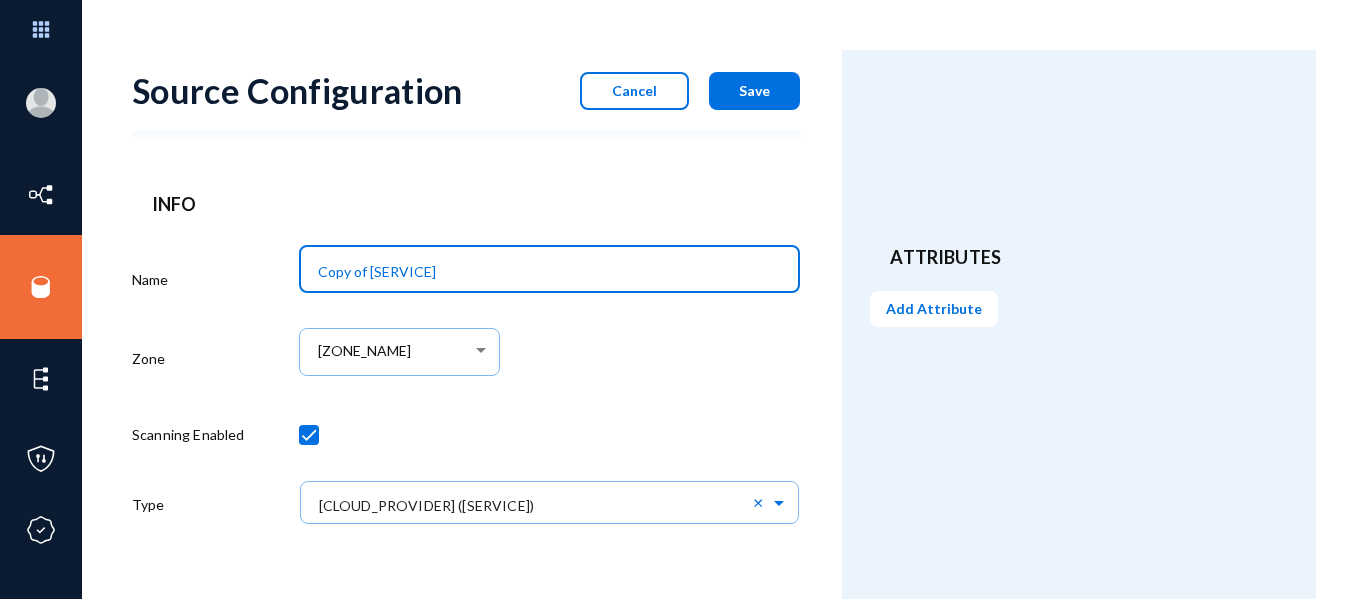 drag, startPoint x: 365, startPoint y: 270, endPoint x: 280, endPoint y: 271, distance: 85.00588 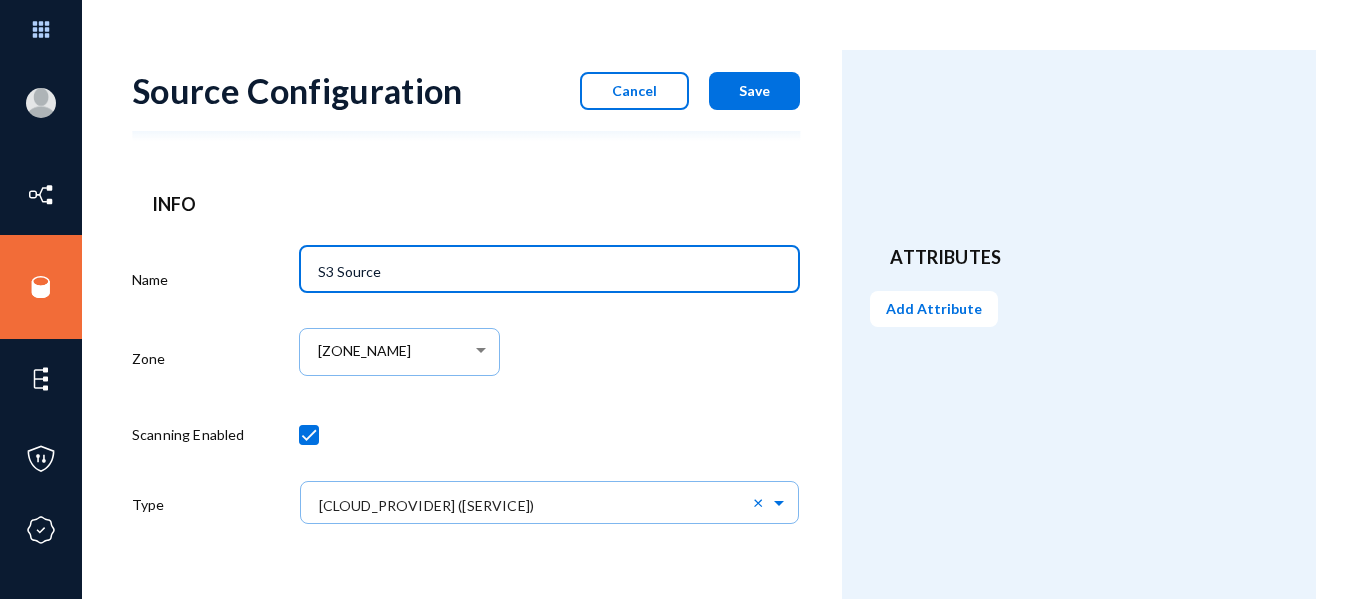 click on "S3 Source" at bounding box center (550, 268) 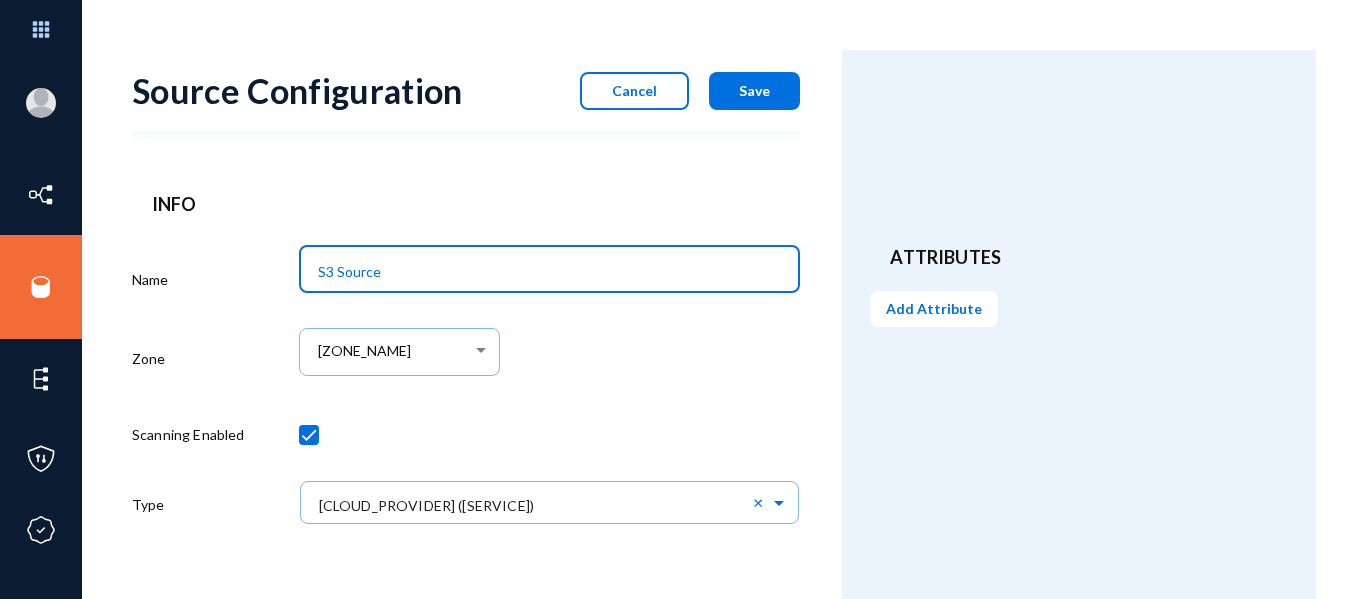 click on "S3 Source" at bounding box center [554, 272] 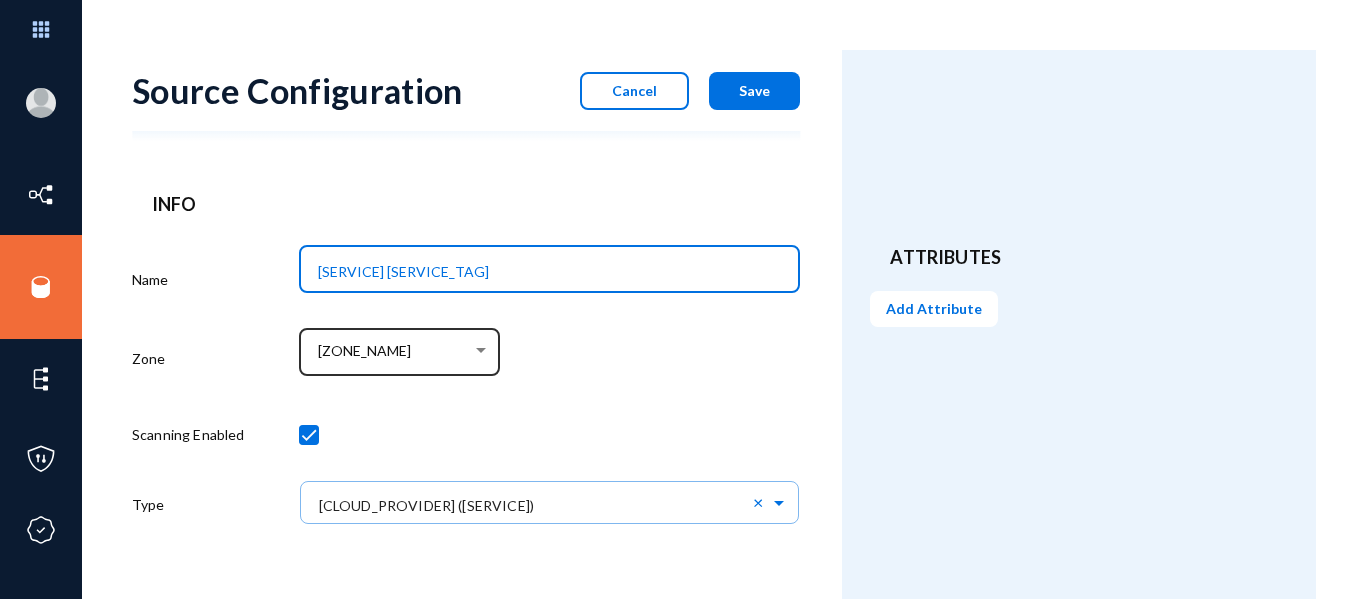 type on "[SERVICE] [SERVICE_TAG]" 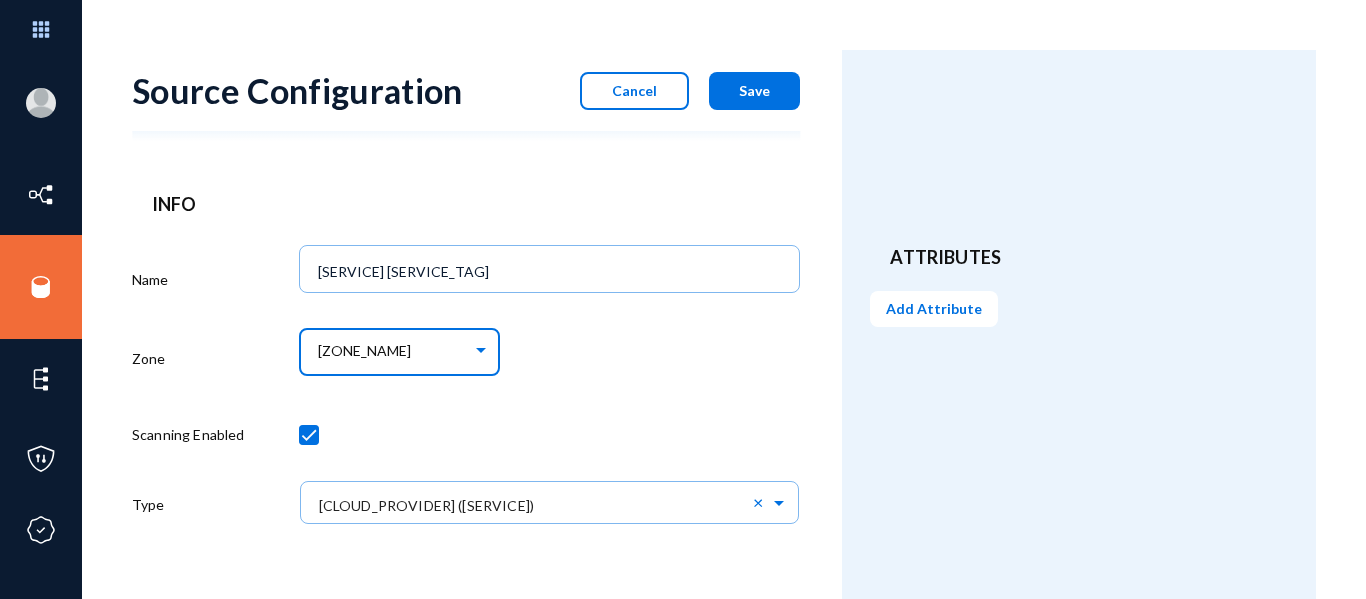 click on "[ZONE_NAME]" at bounding box center [404, 354] 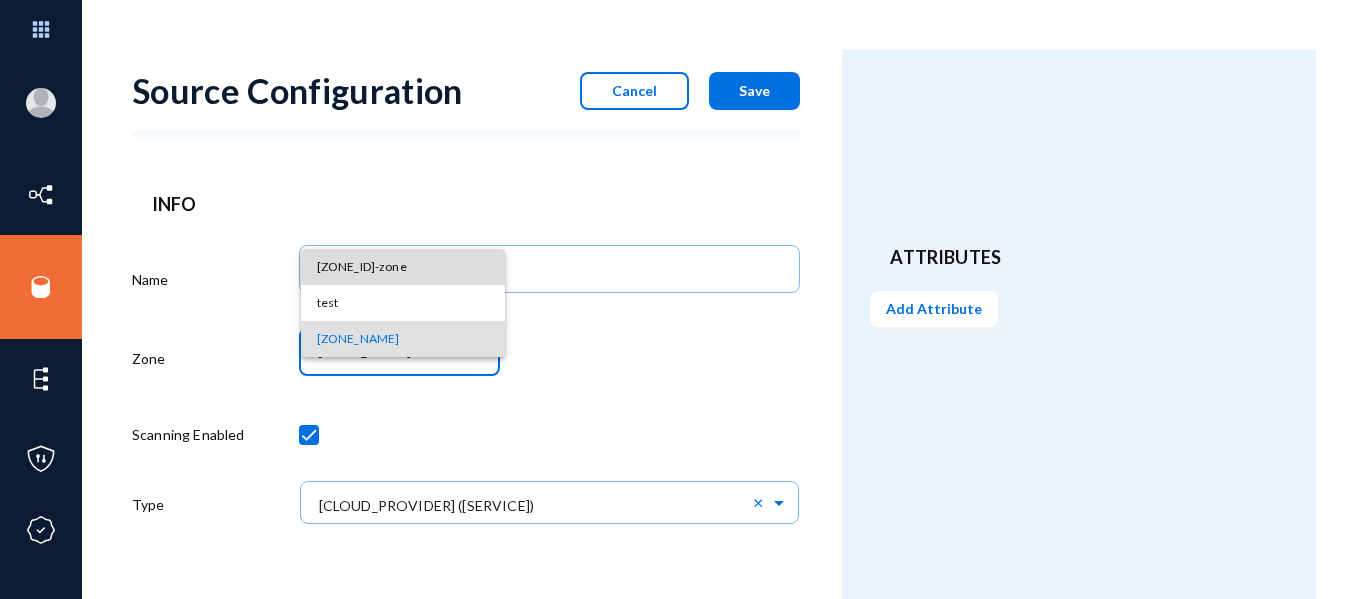 click on "[ZONE_ID]-zone" at bounding box center (403, 267) 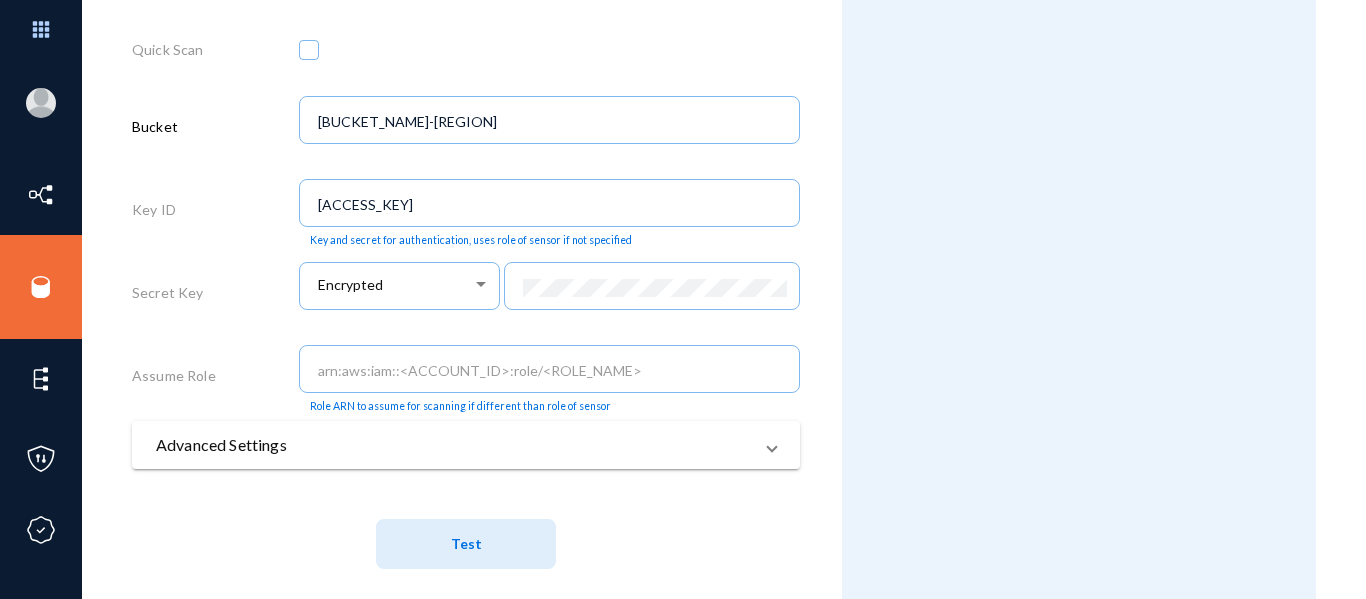 scroll, scrollTop: 643, scrollLeft: 0, axis: vertical 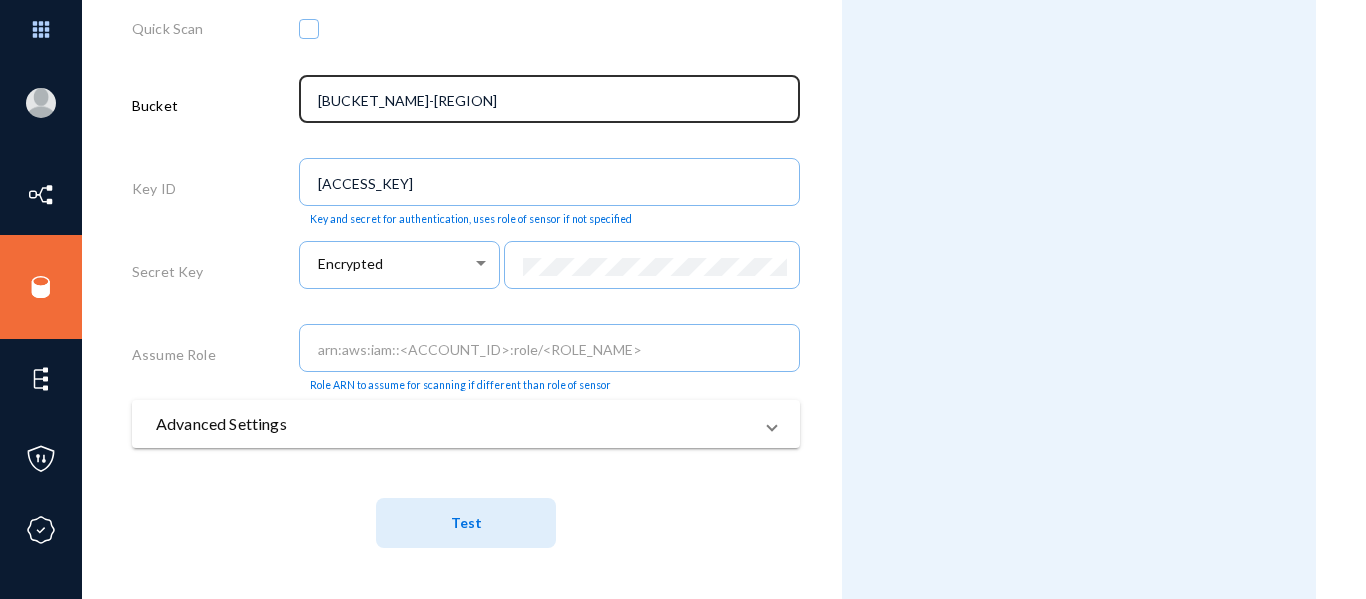 click on "[BUCKET_NAME]-[REGION]" at bounding box center (550, 97) 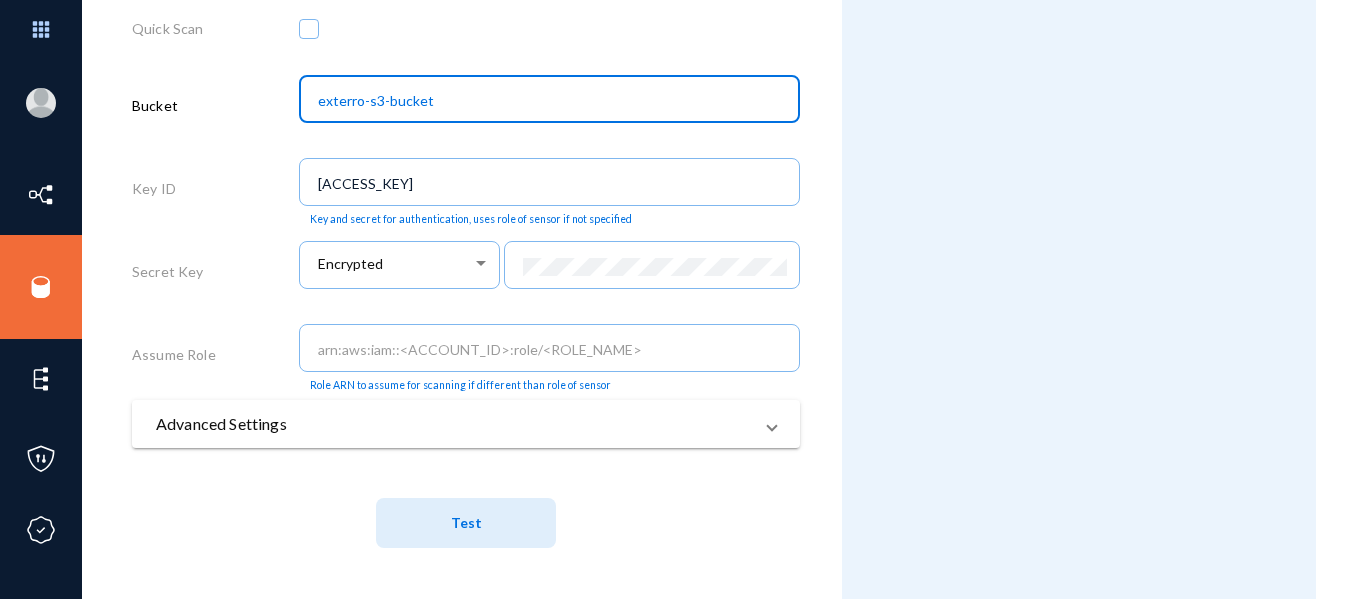 type on "exterro-s3-bucket" 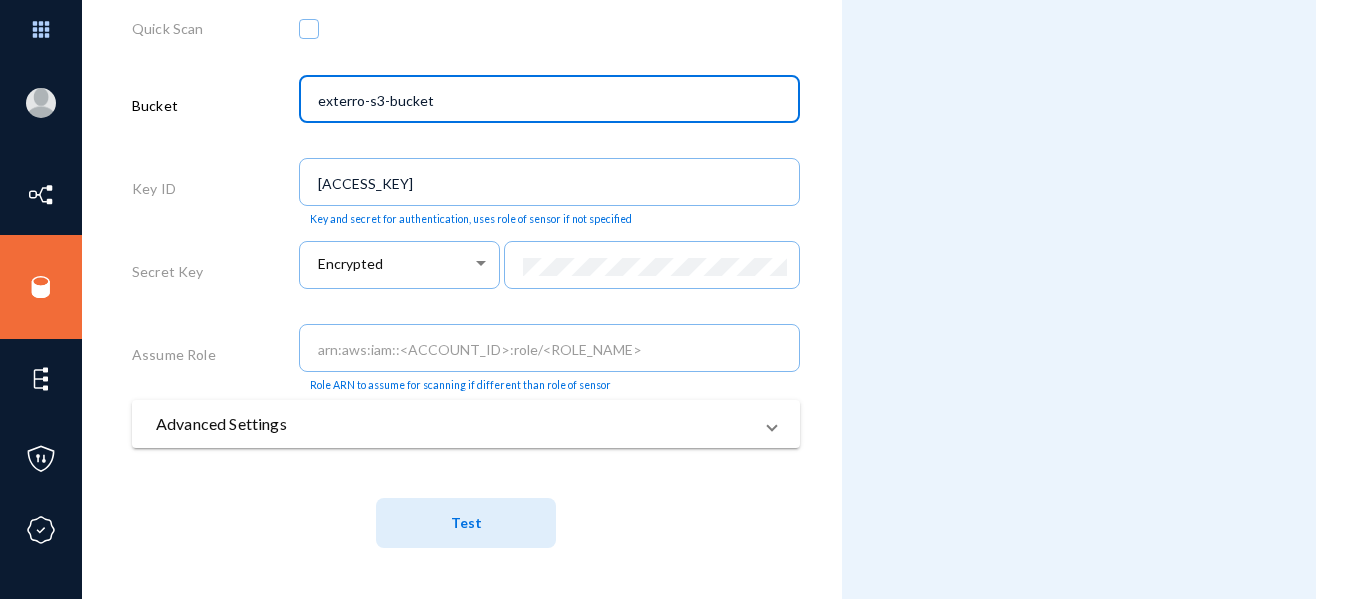 click on "Test" at bounding box center (466, 522) 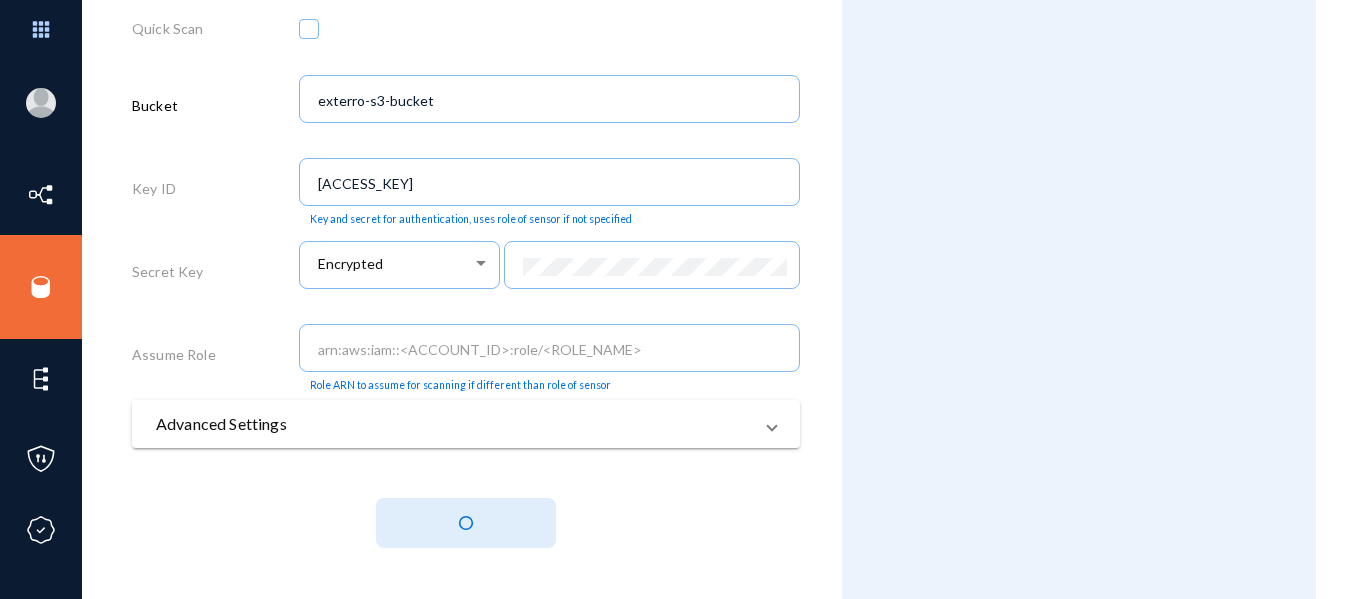 type 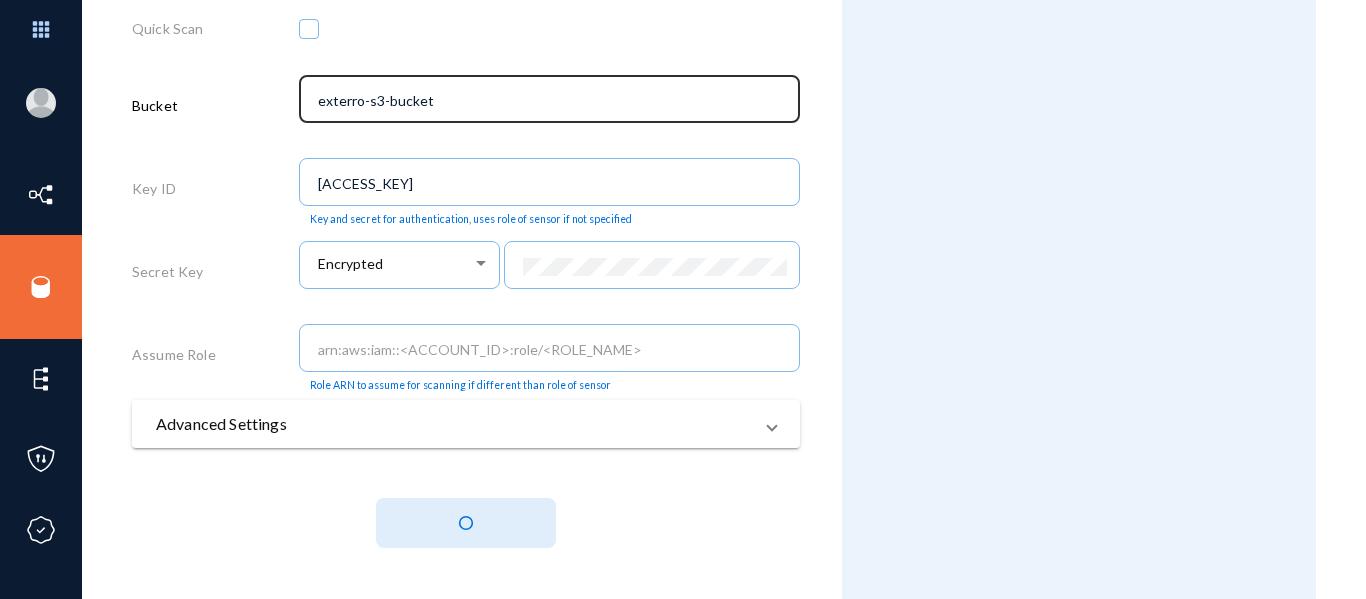 scroll, scrollTop: 0, scrollLeft: 0, axis: both 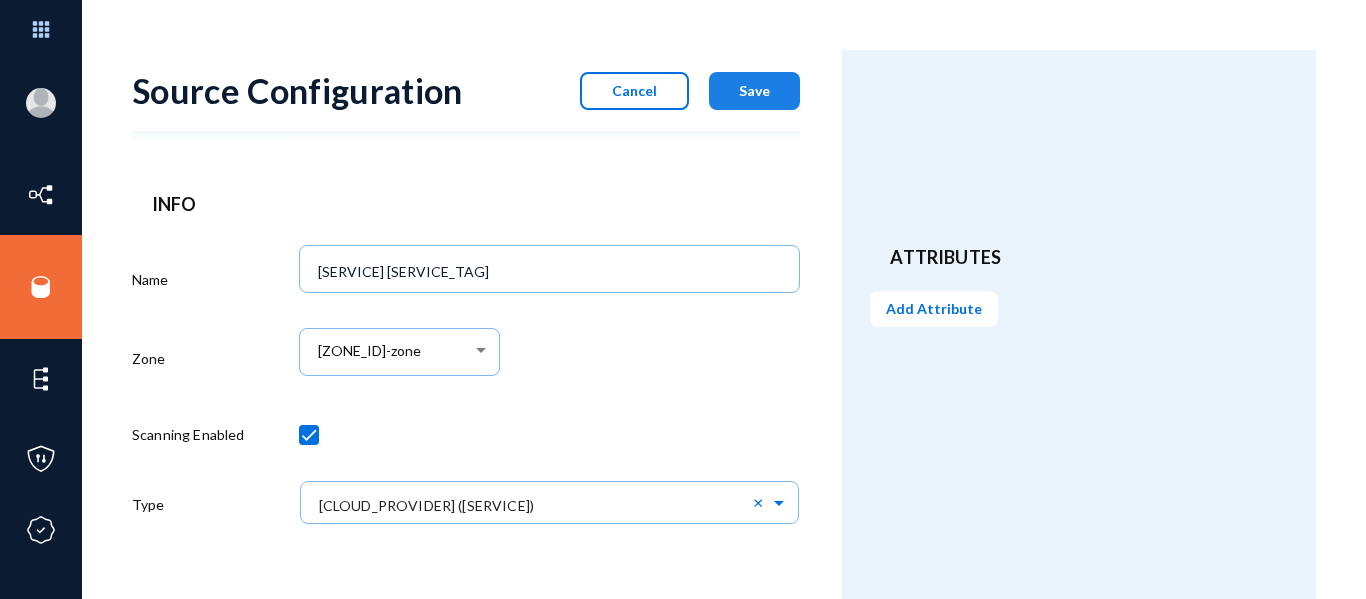 click on "Save" at bounding box center [754, 90] 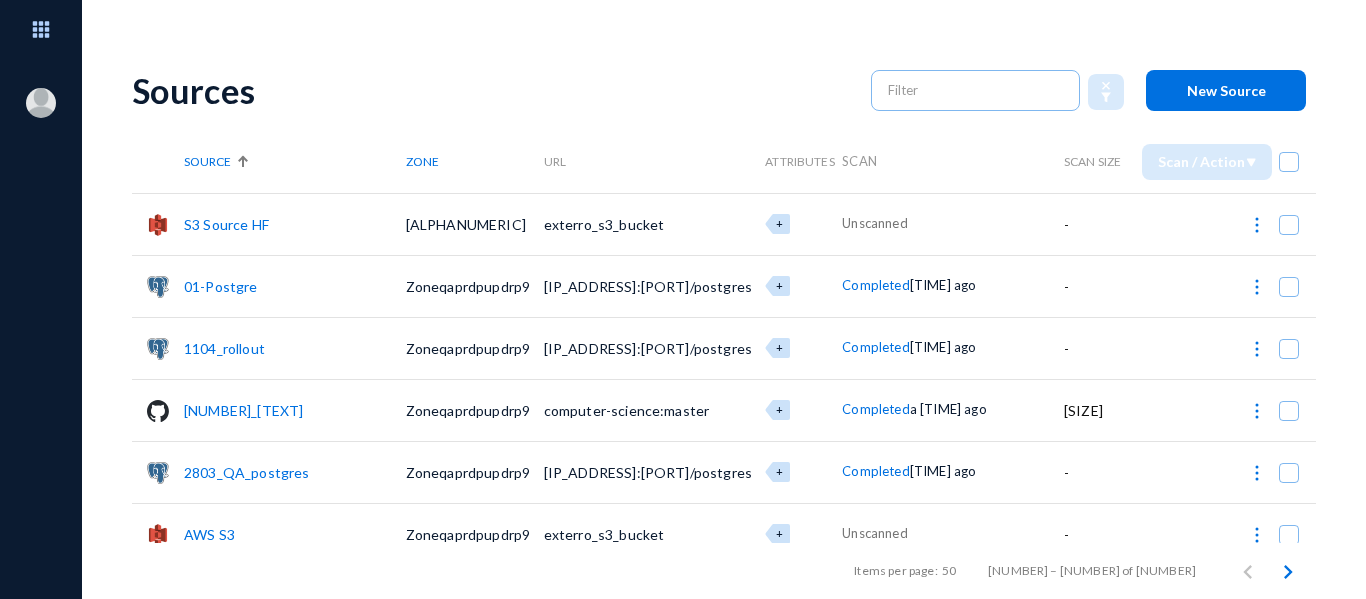 scroll, scrollTop: 0, scrollLeft: 0, axis: both 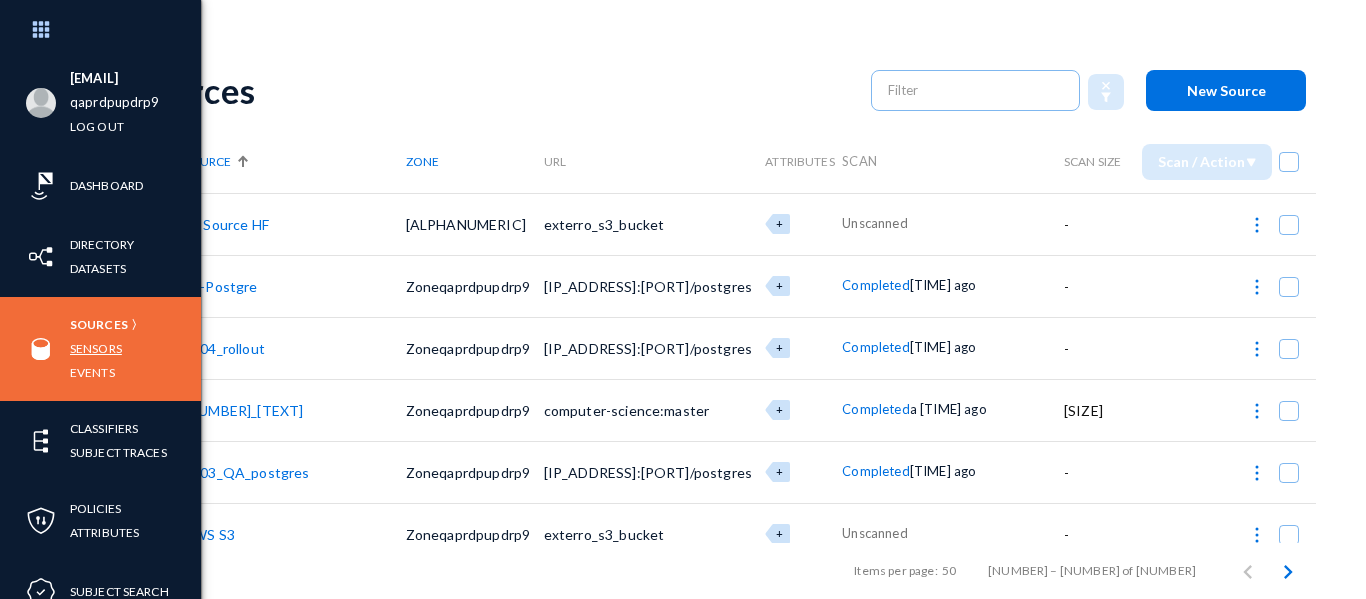 click on "Sensors" at bounding box center [96, 348] 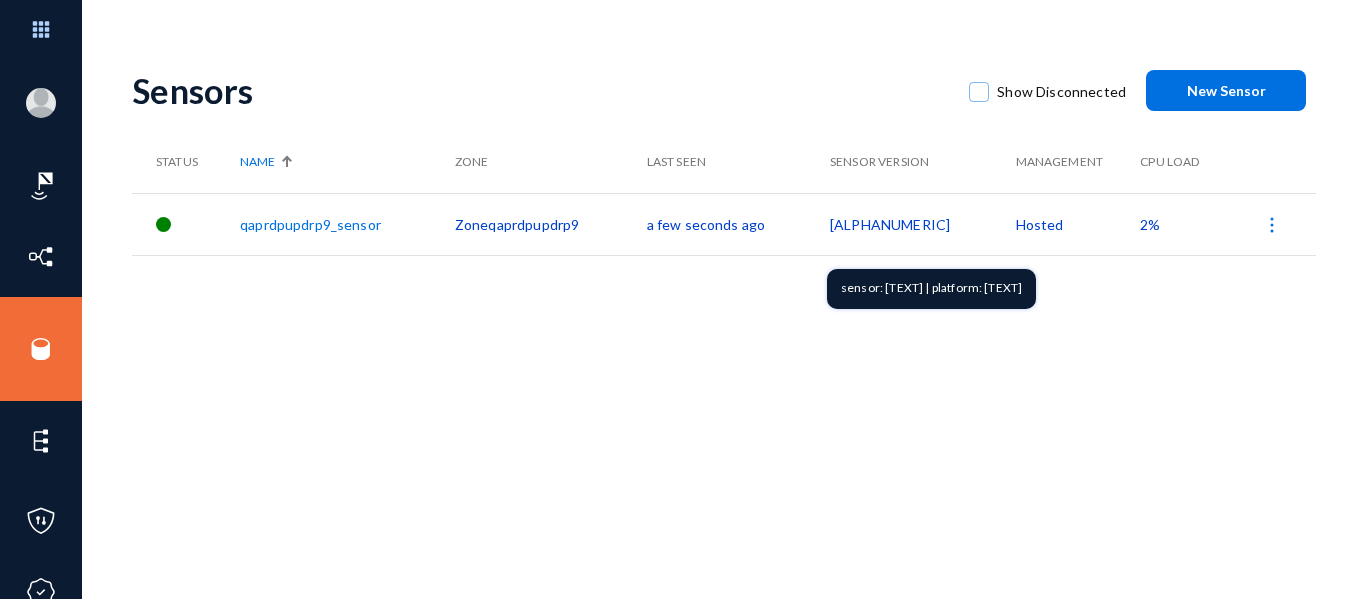click on "dacc49d" at bounding box center [923, 224] 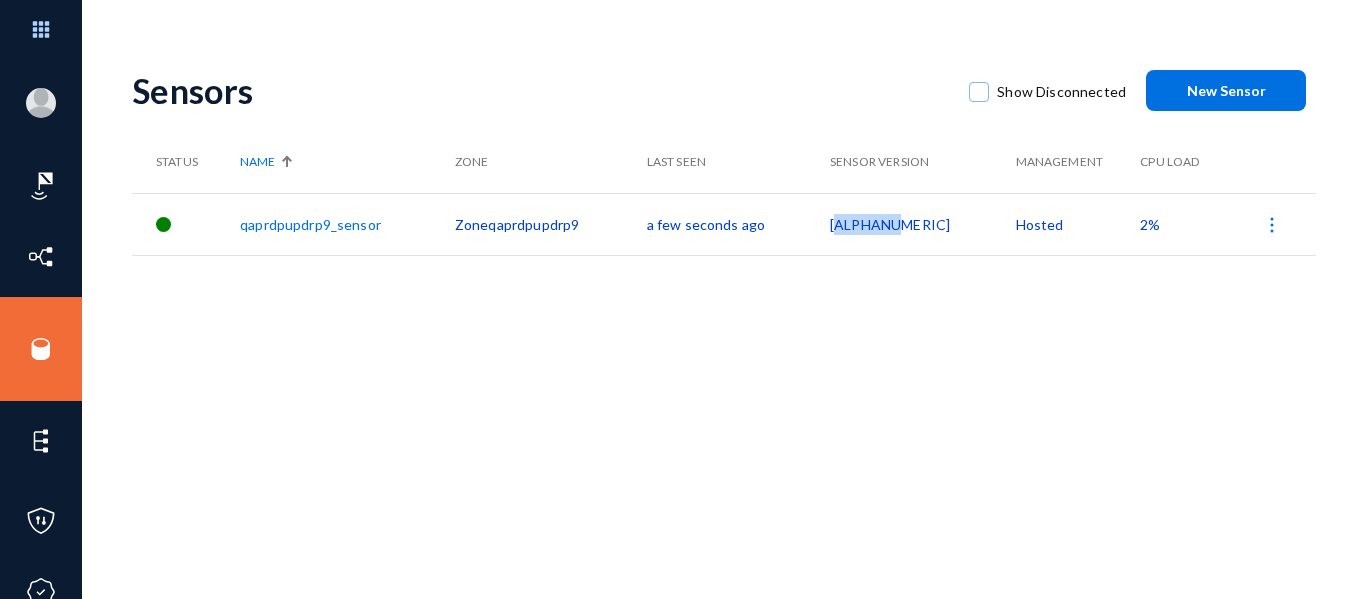 click on "dacc49d" at bounding box center (923, 224) 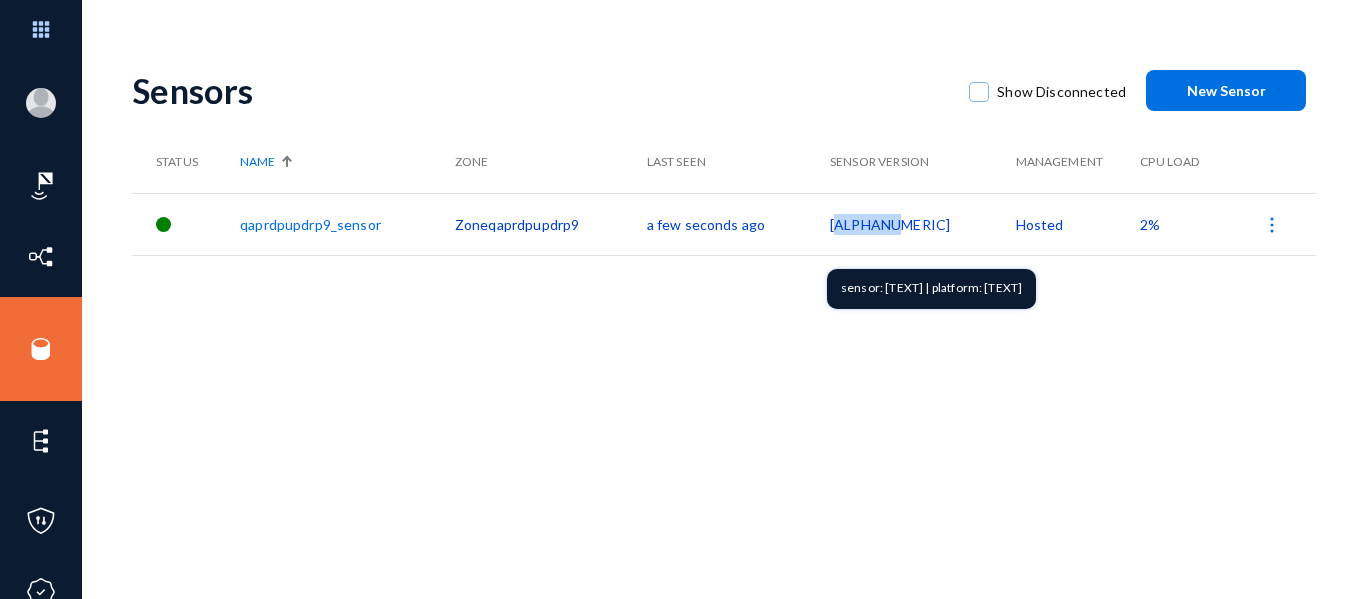 click on "dacc49d" at bounding box center [923, 224] 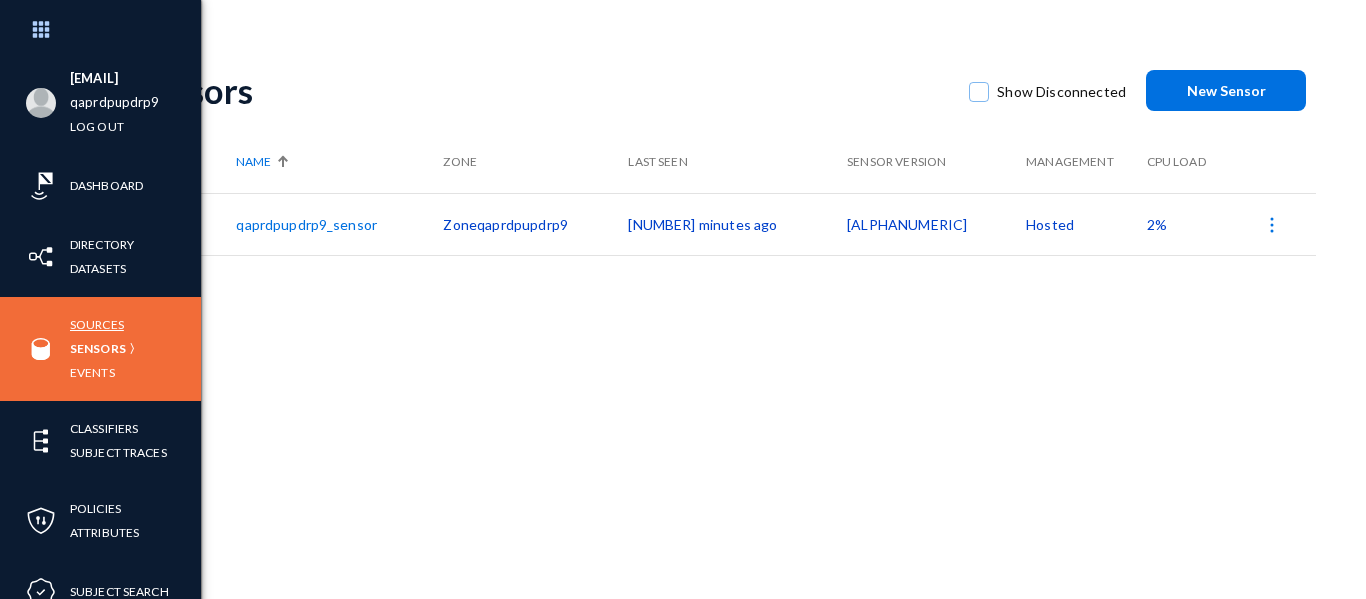 click on "Sources" at bounding box center [97, 324] 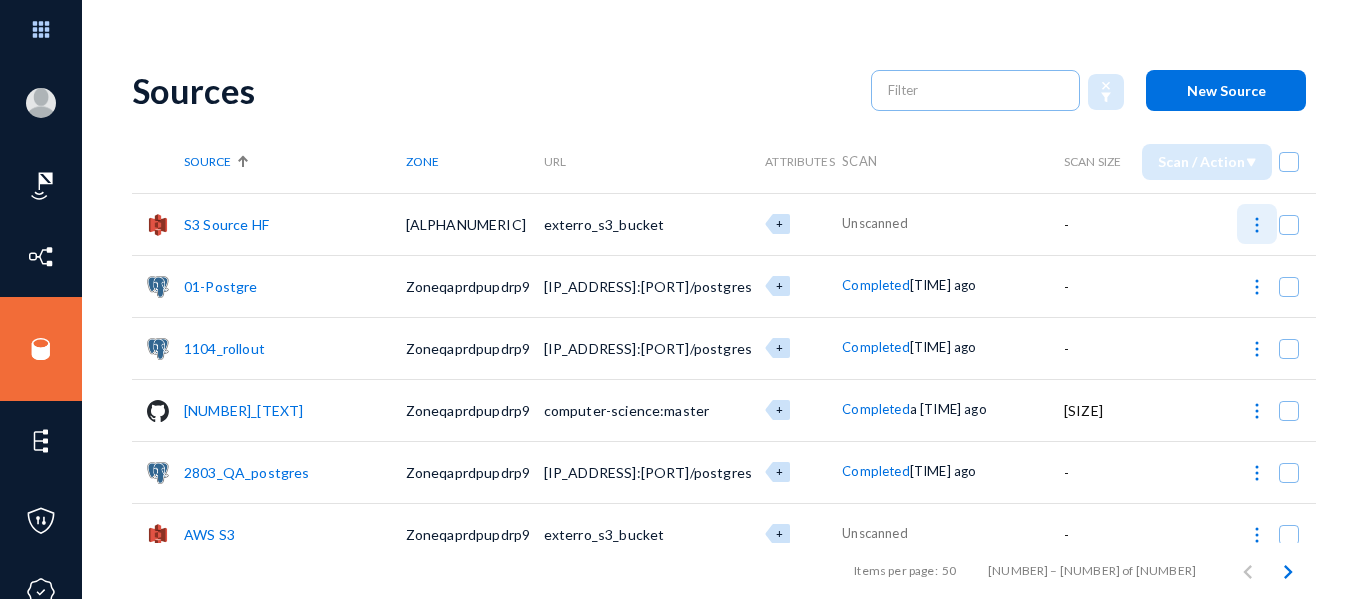 click at bounding box center [1257, 225] 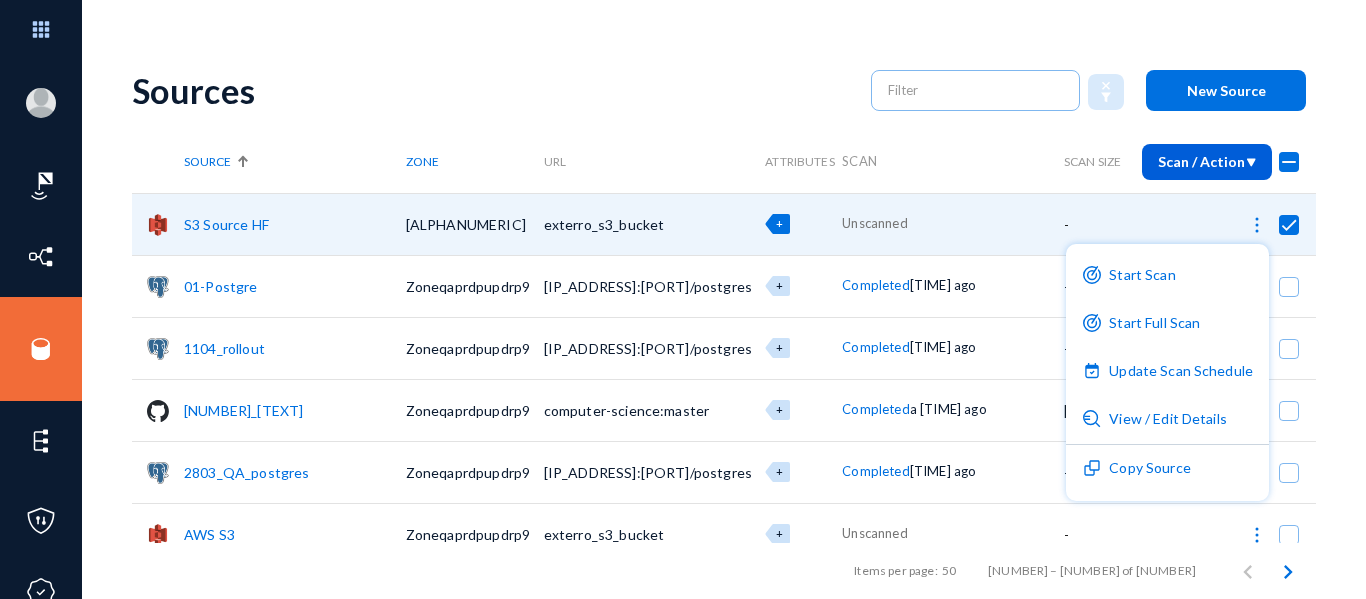 click at bounding box center (683, 299) 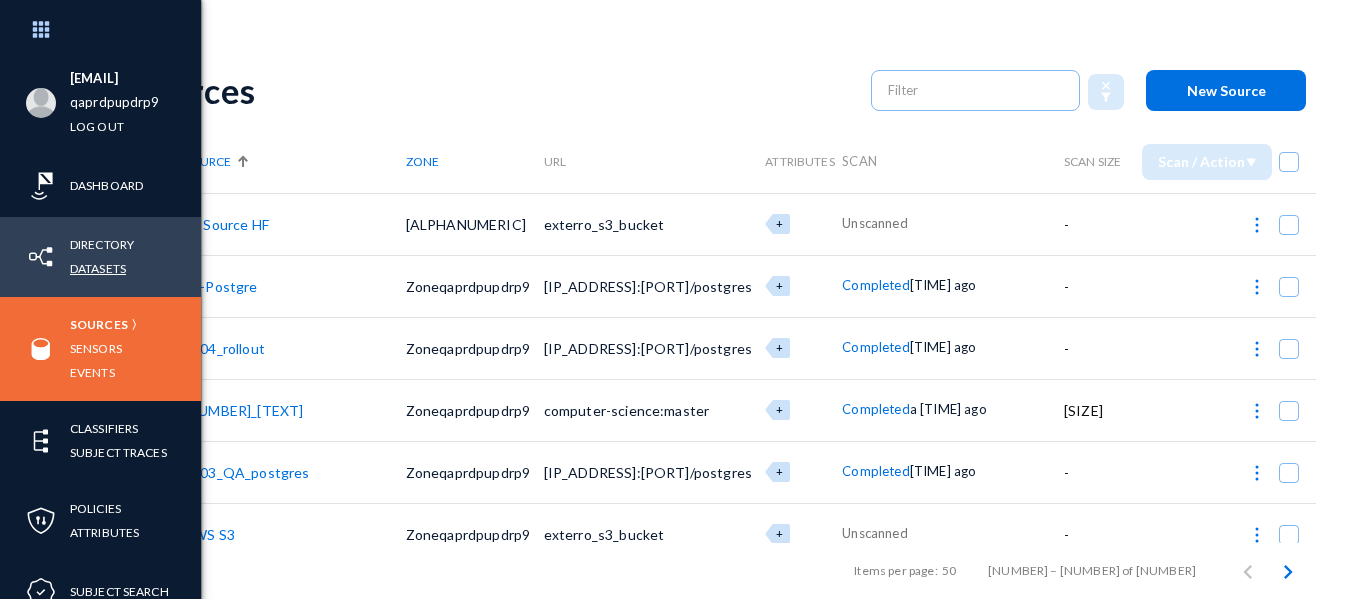 click on "Datasets" at bounding box center [98, 268] 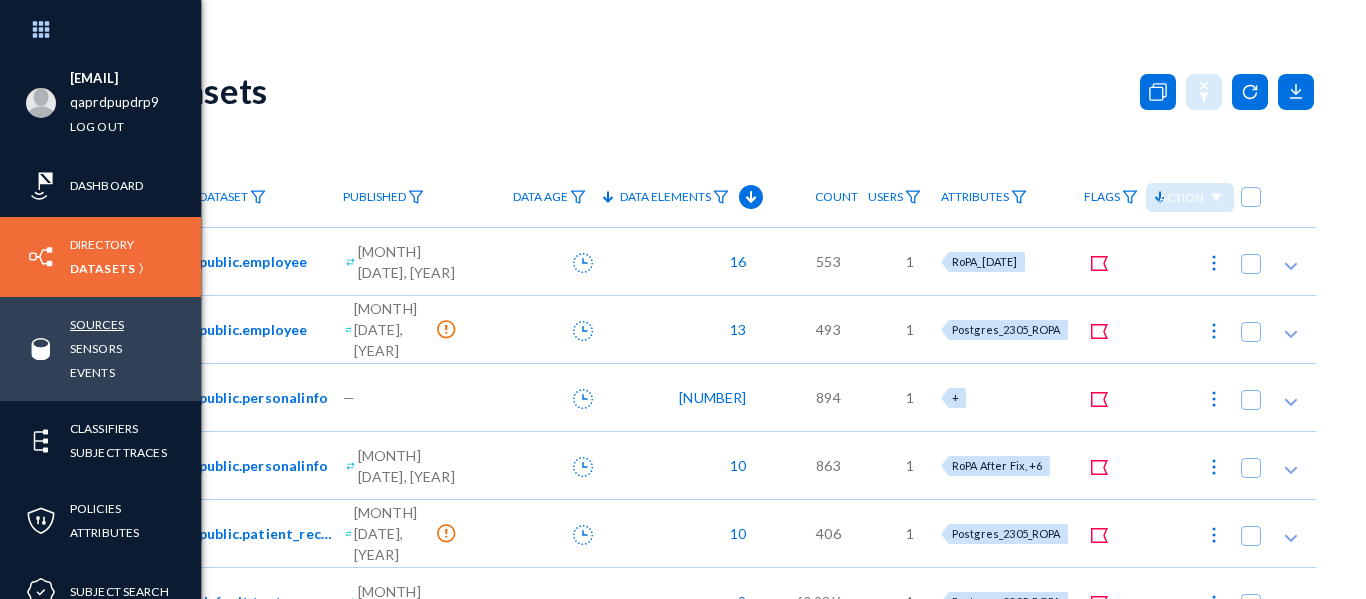 click on "Sources" at bounding box center (97, 324) 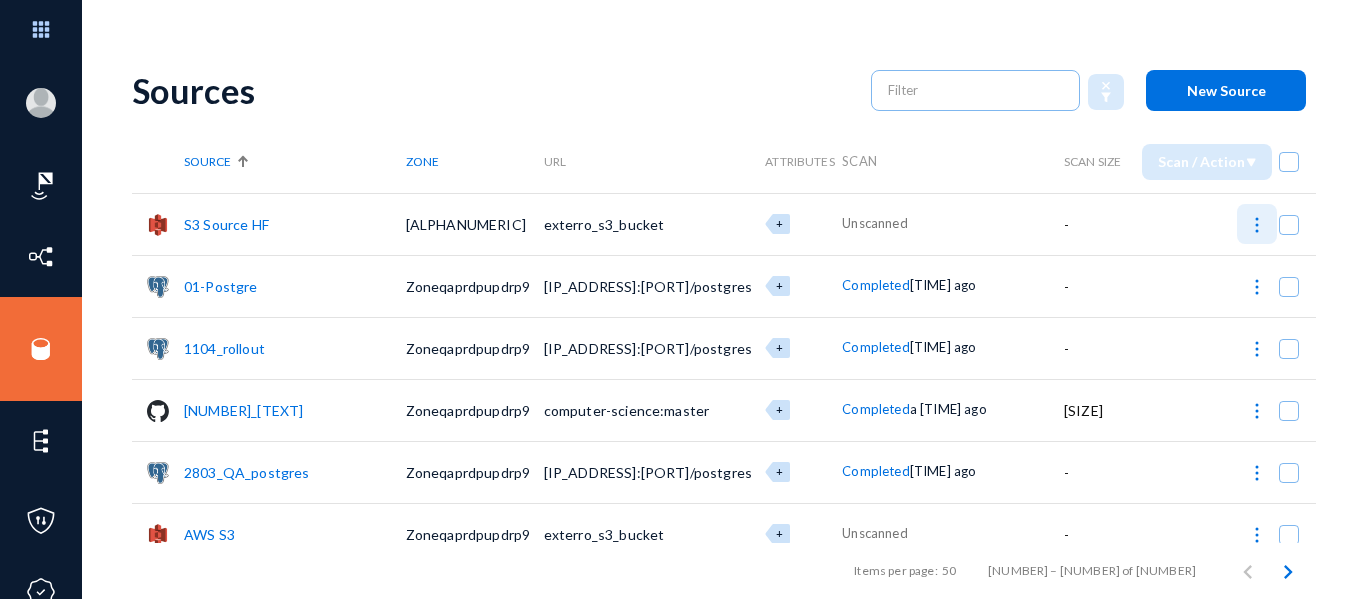 click at bounding box center (1257, 225) 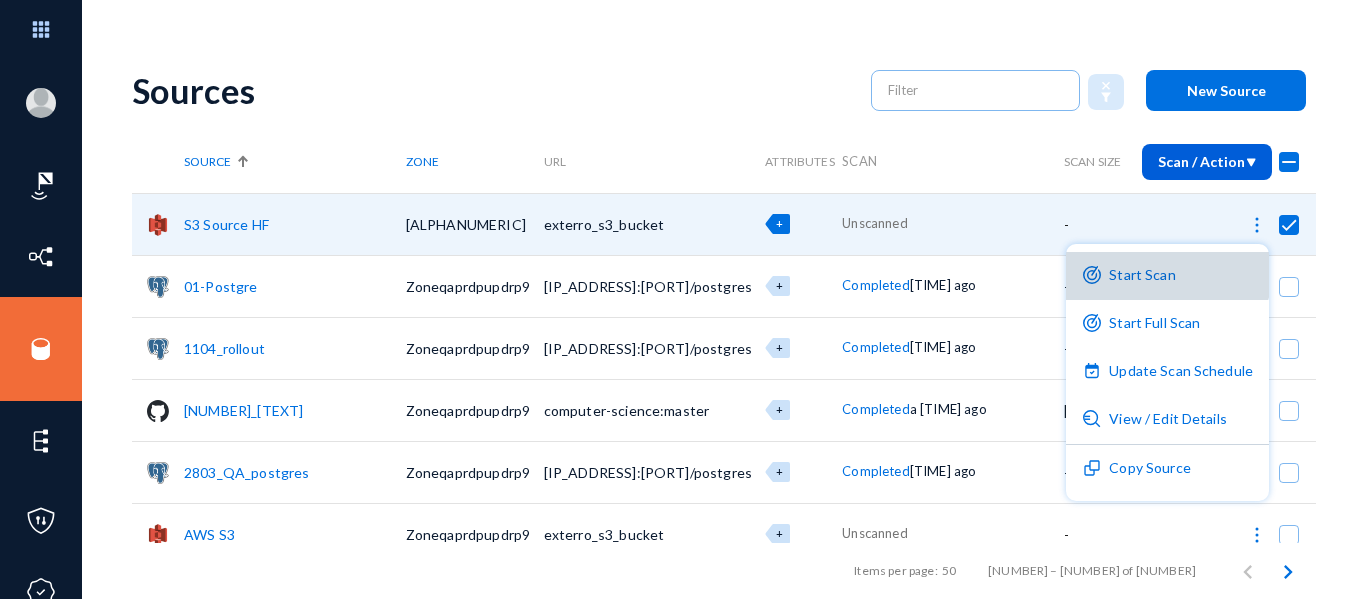 click on "Start Scan" at bounding box center (1167, 276) 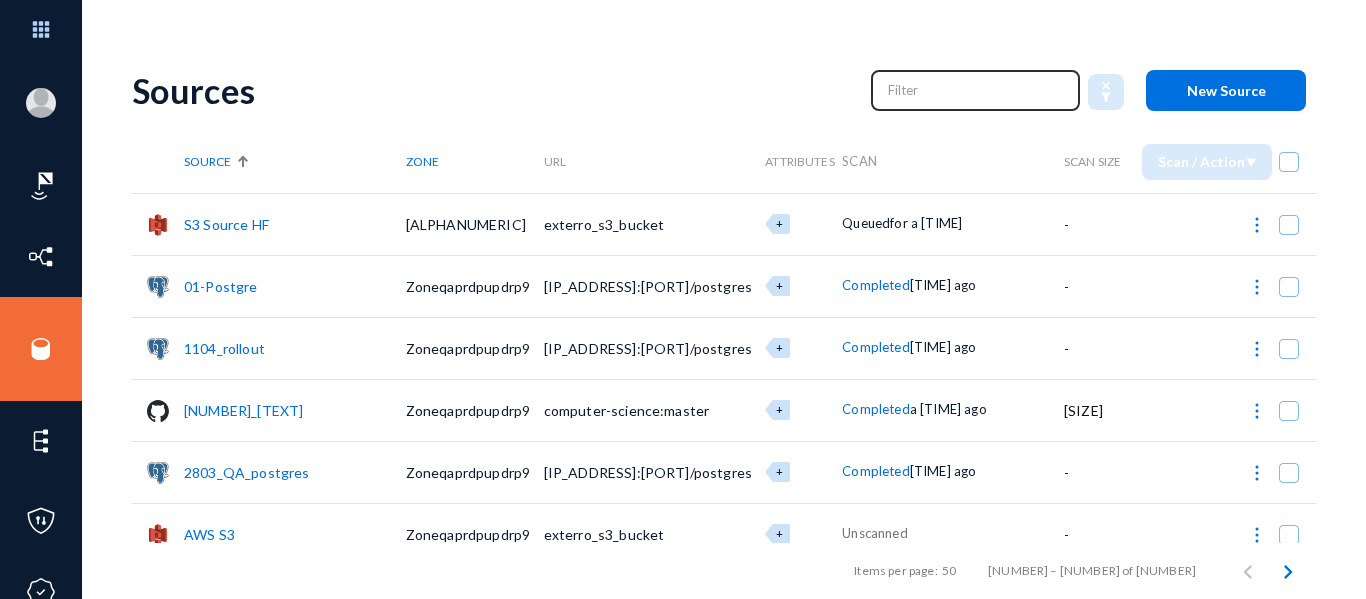click at bounding box center (976, 90) 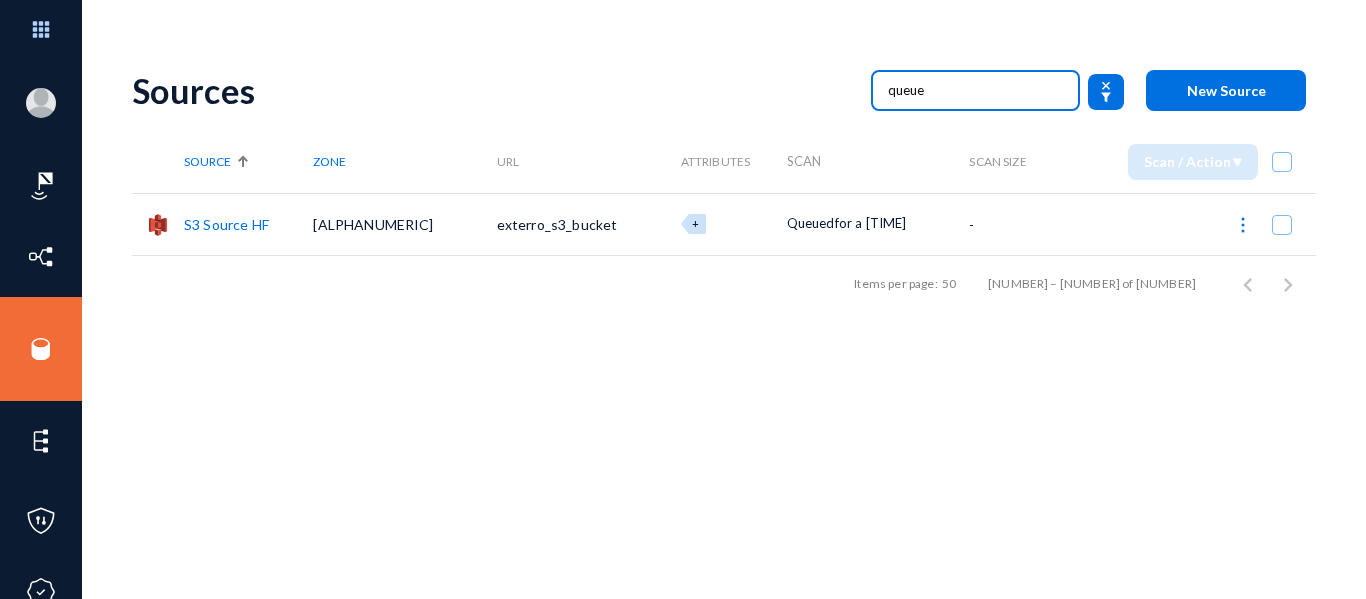 type on "queue" 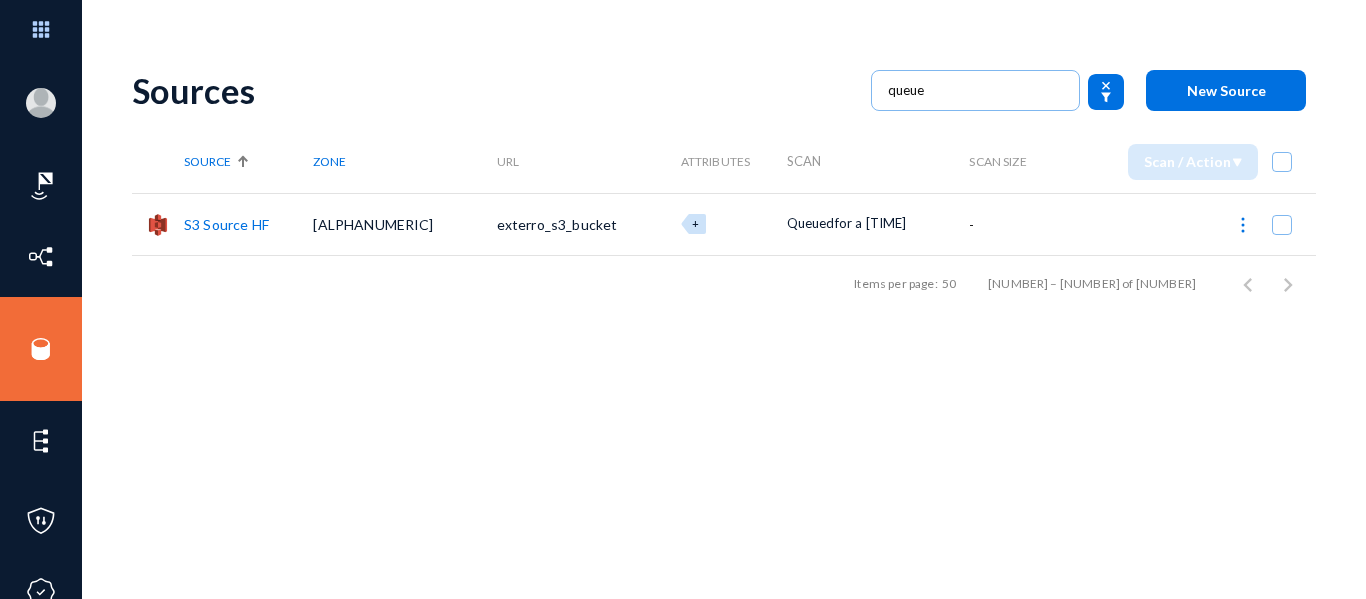 click on "[SERVICE] [SERVICE_TAG]" at bounding box center [248, 224] 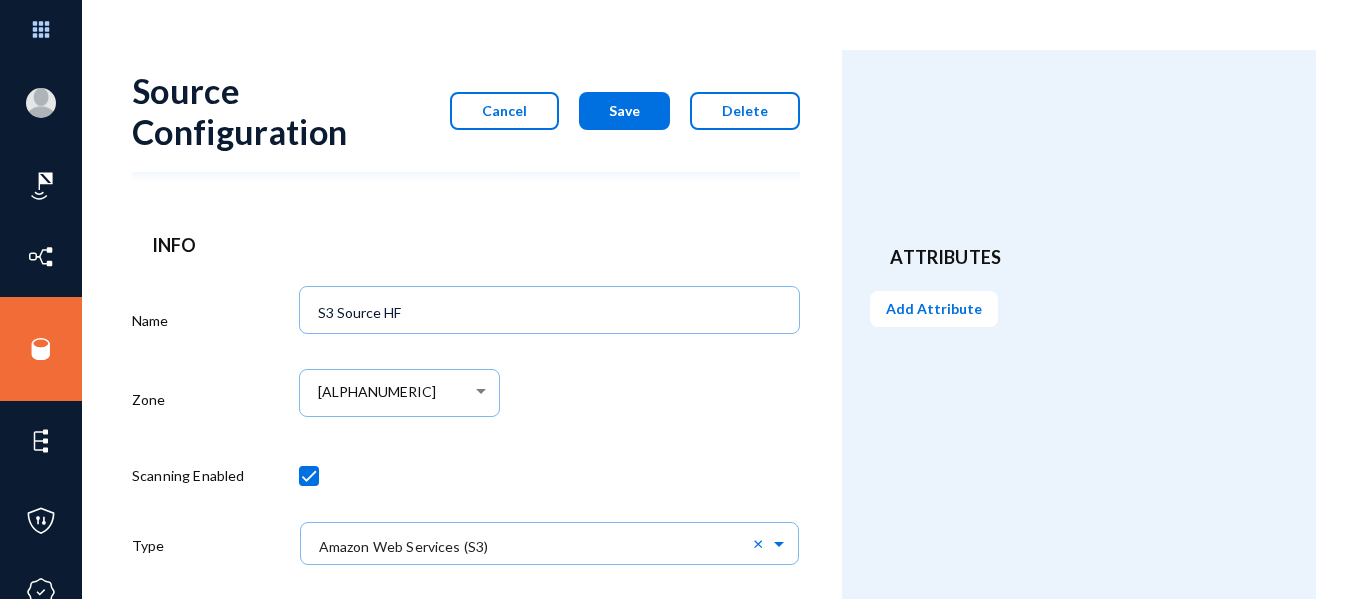 scroll, scrollTop: 684, scrollLeft: 0, axis: vertical 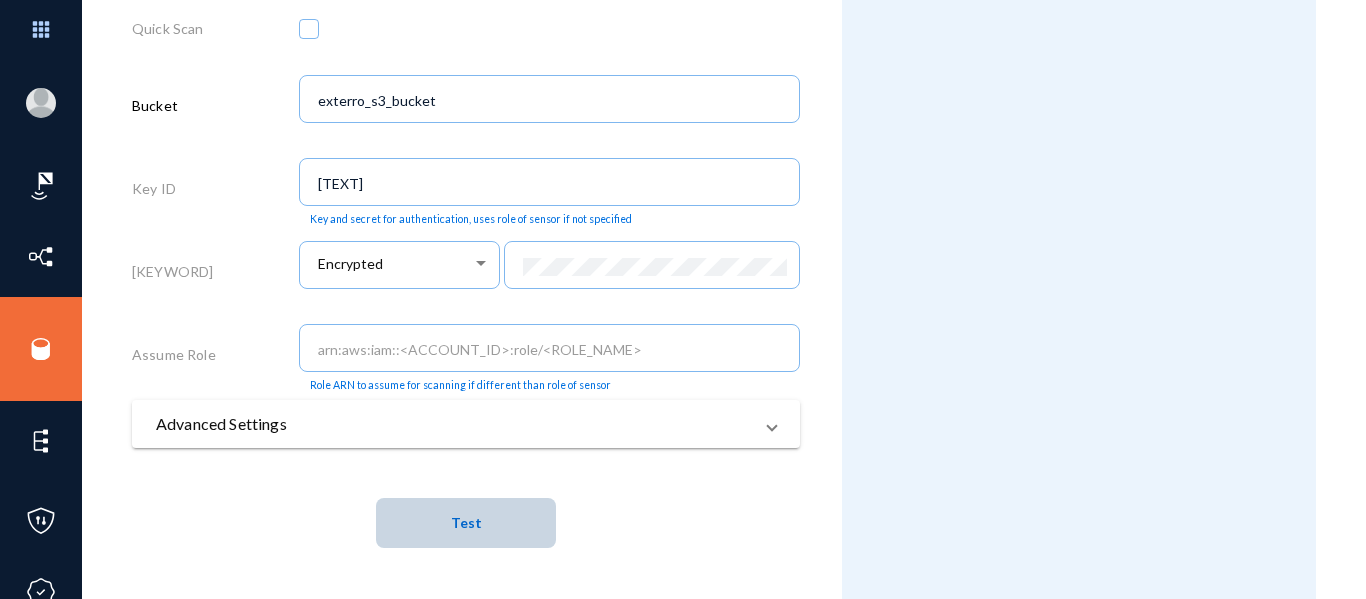 click on "Test" at bounding box center [466, 523] 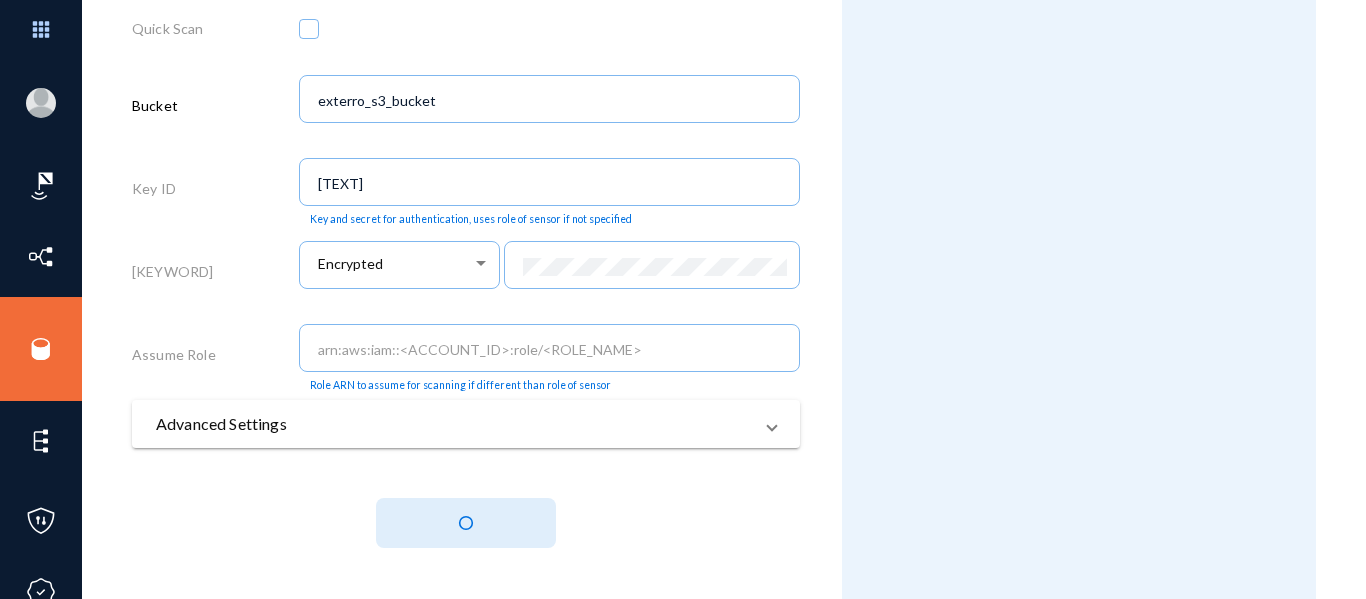 type 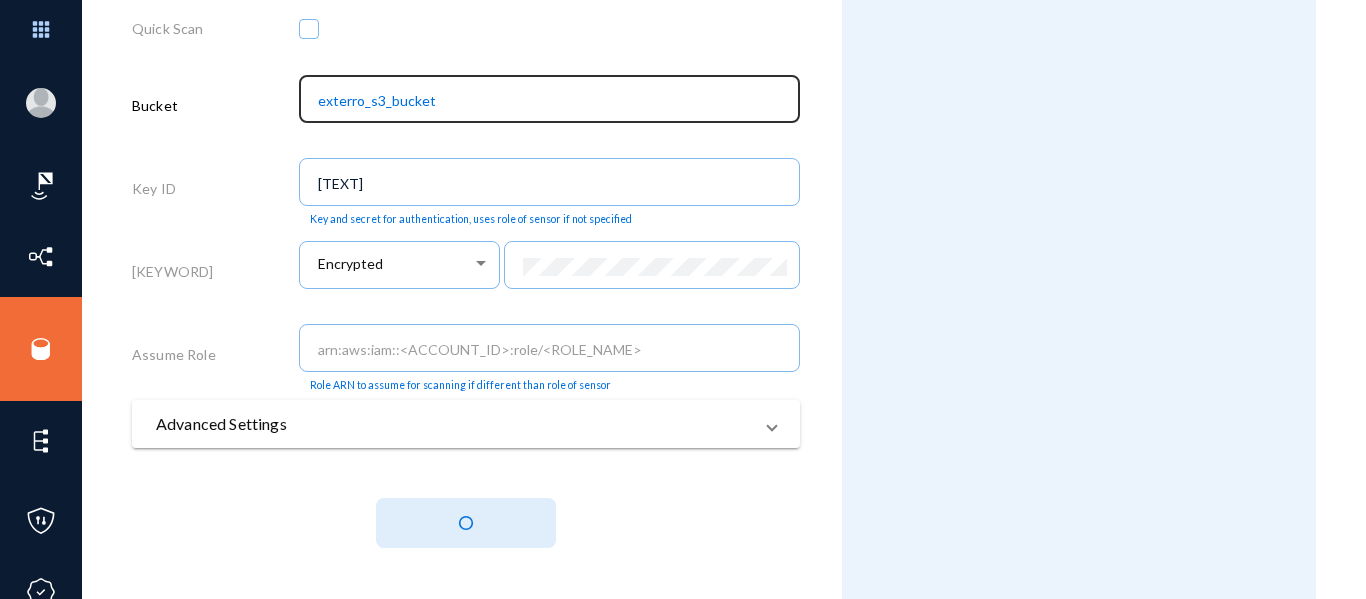 click on "exterro-s3-bucket" at bounding box center [554, 101] 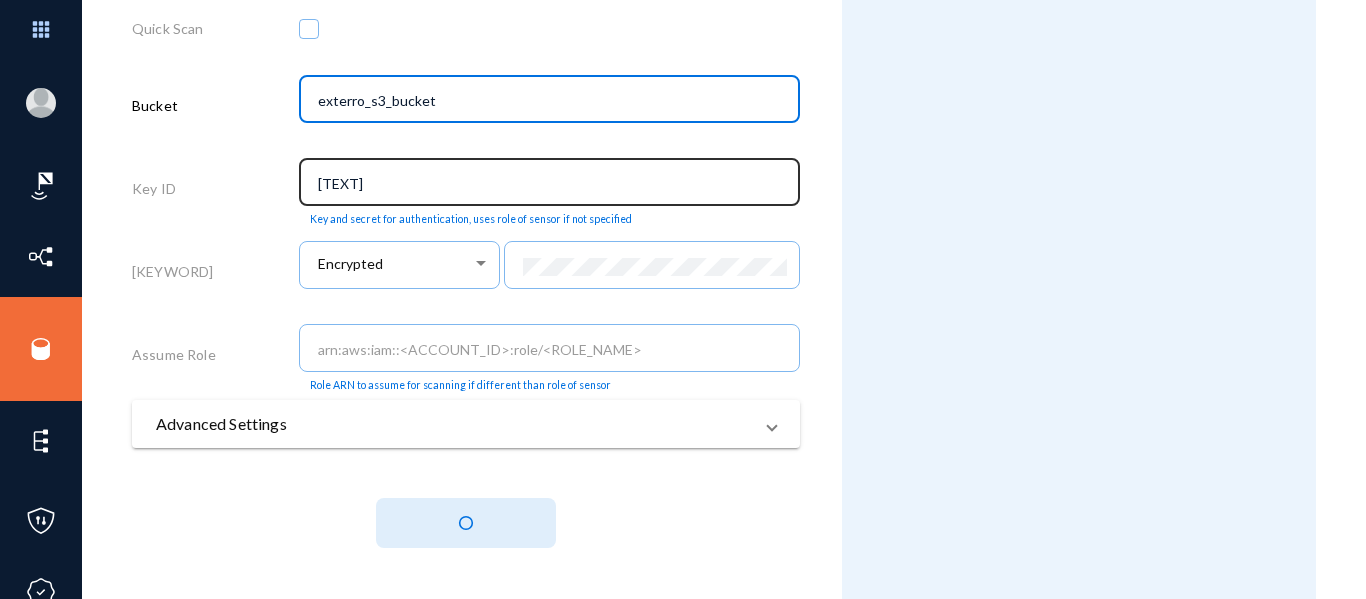 click on "[ACCESS_KEY]" at bounding box center [550, 180] 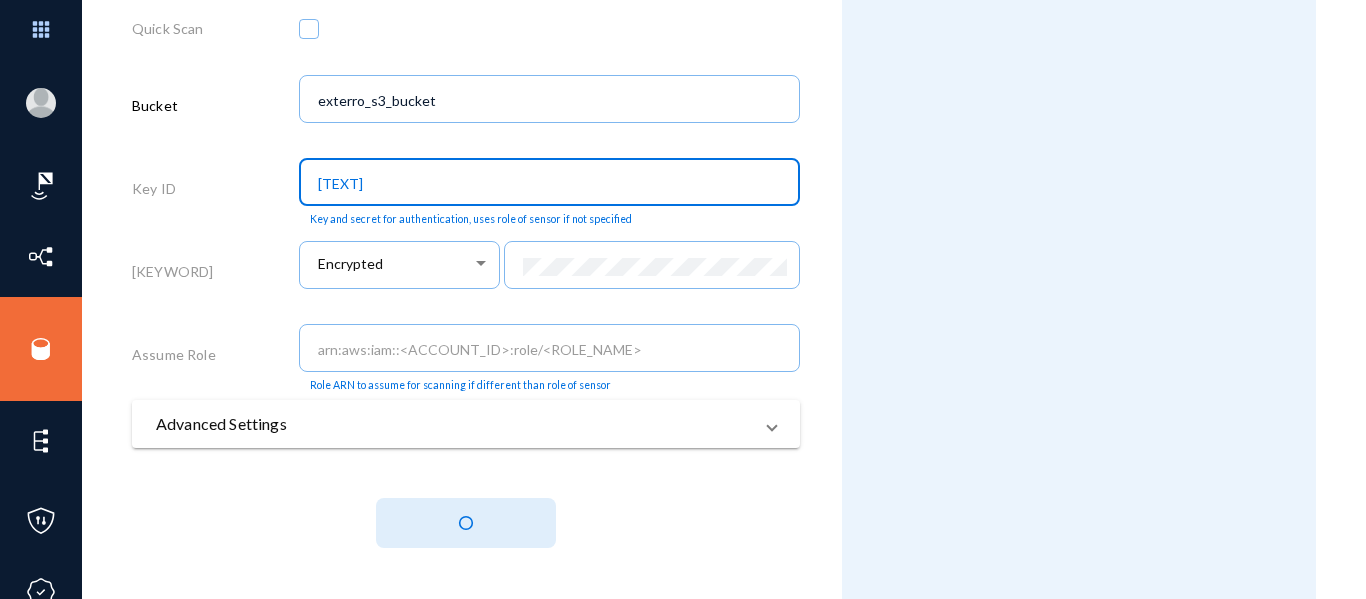 click on "[ACCESS_KEY]" at bounding box center (554, 184) 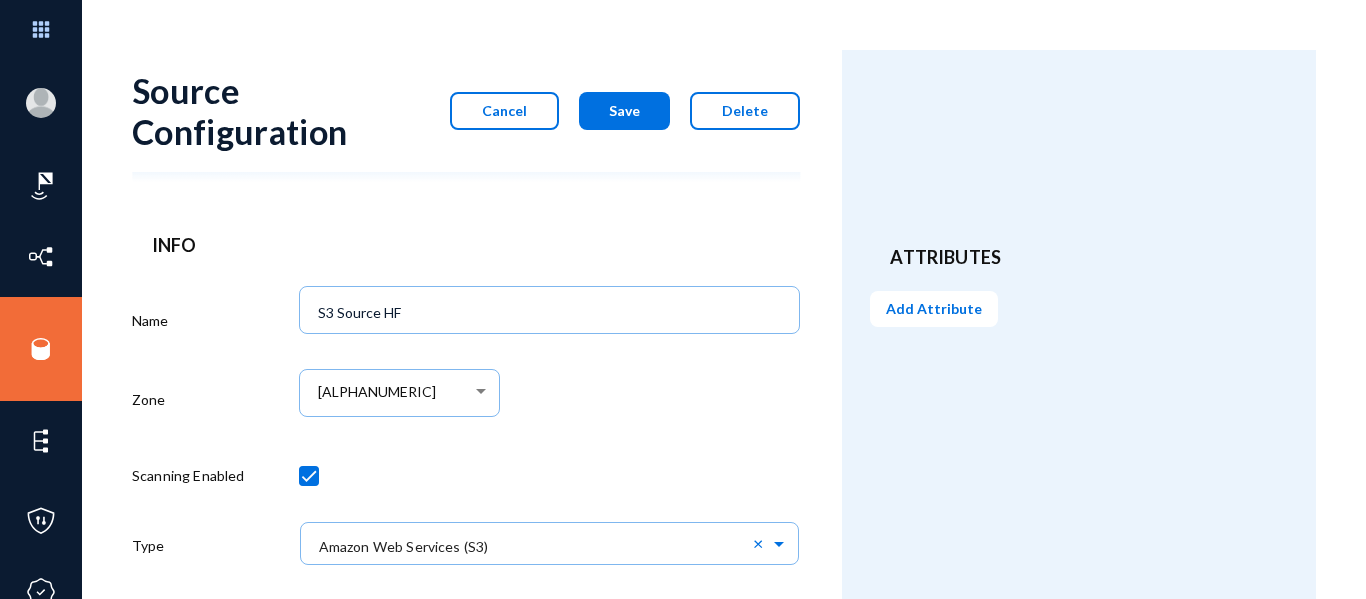 scroll, scrollTop: 684, scrollLeft: 0, axis: vertical 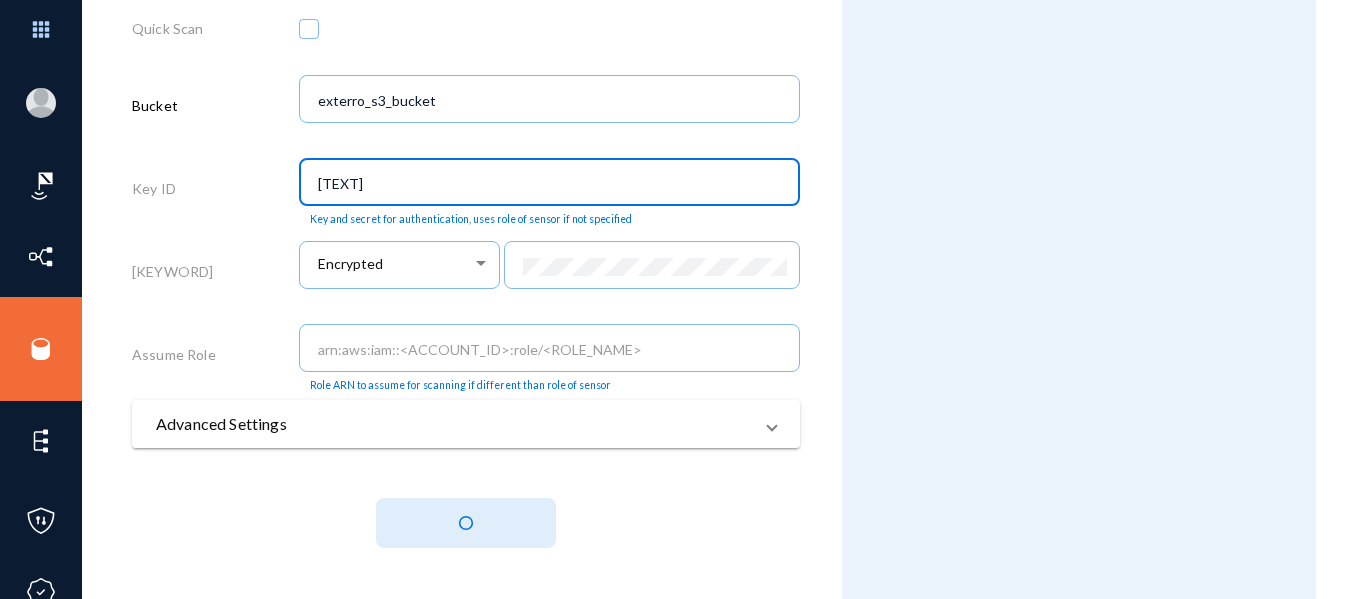 click at bounding box center [466, 523] 